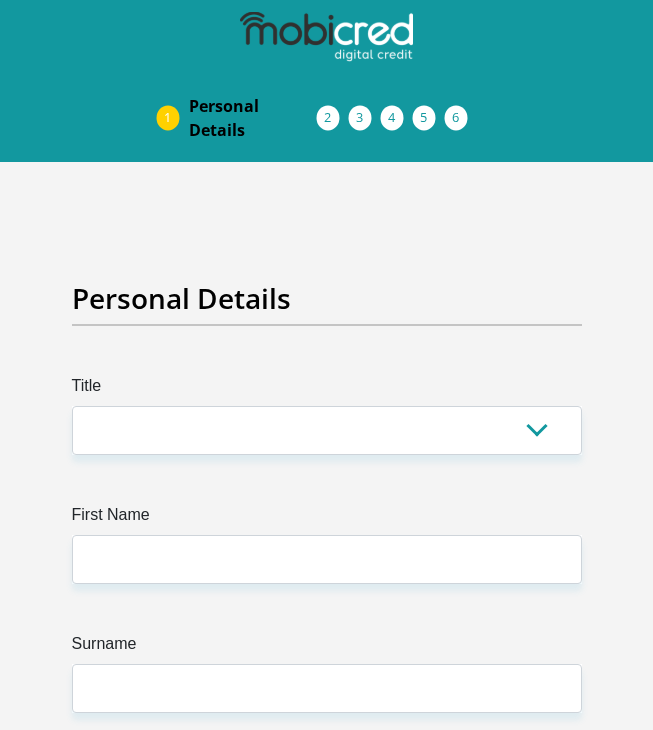 scroll, scrollTop: 0, scrollLeft: 0, axis: both 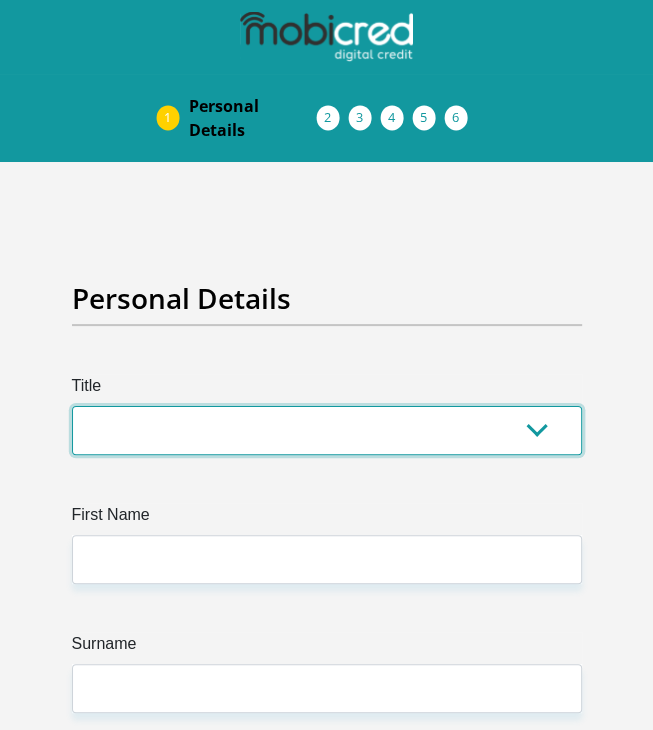 click on "Mr
Ms
Mrs
Dr
Other" at bounding box center [327, 430] 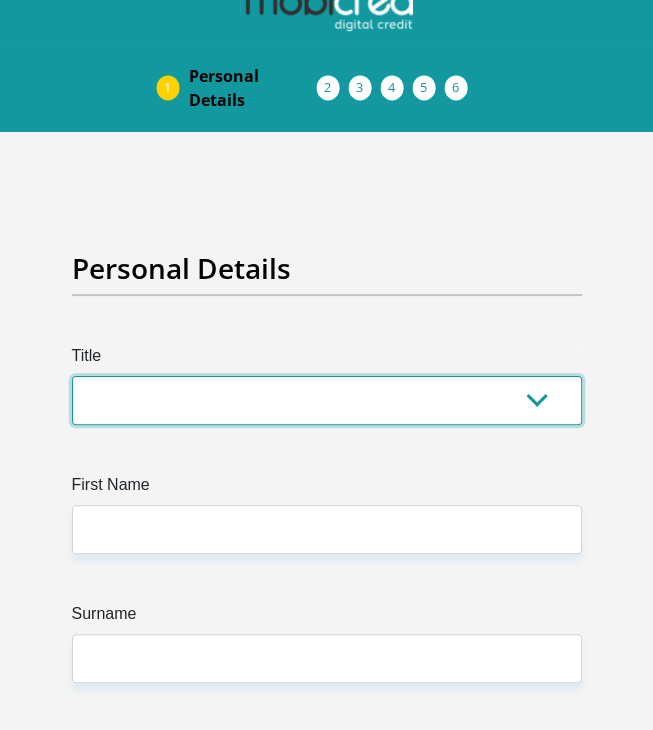 scroll, scrollTop: 0, scrollLeft: 0, axis: both 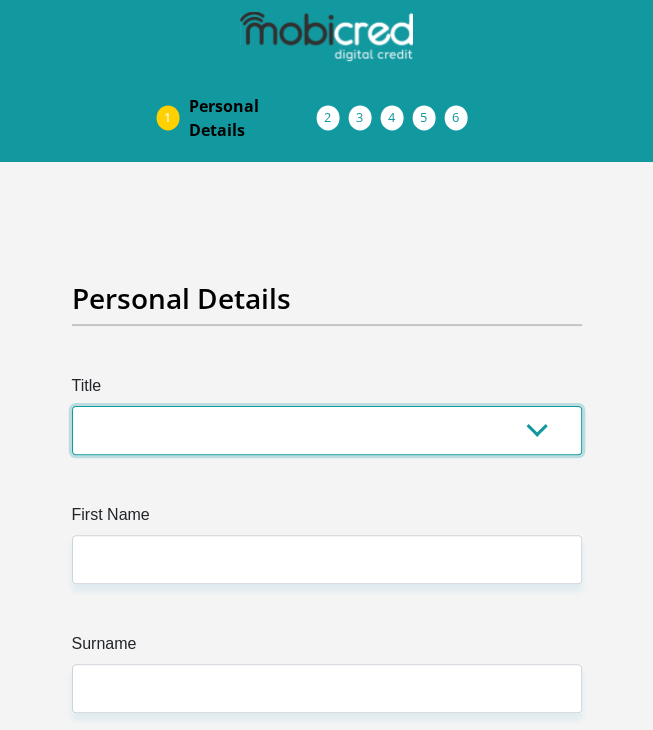 click on "Mr
Ms
Mrs
Dr
Other" at bounding box center [327, 430] 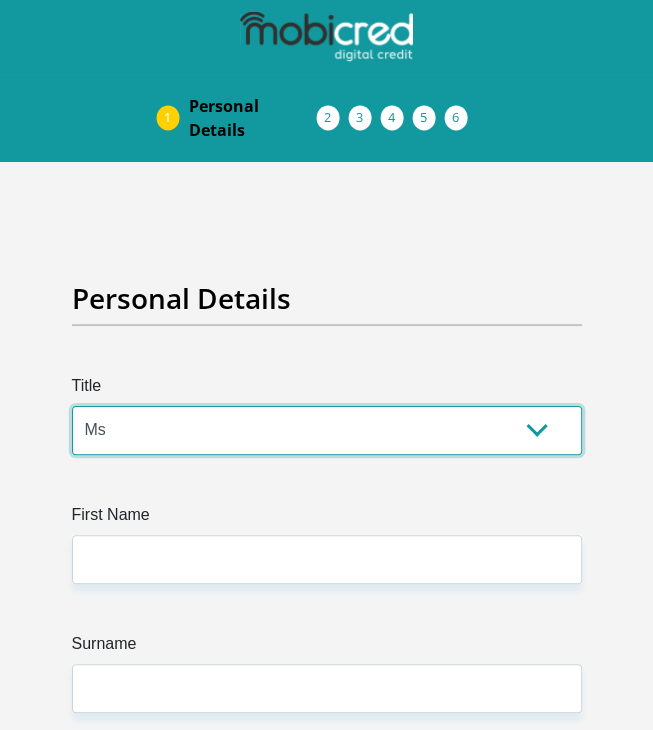 click on "Mr
Ms
Mrs
Dr
Other" at bounding box center (327, 430) 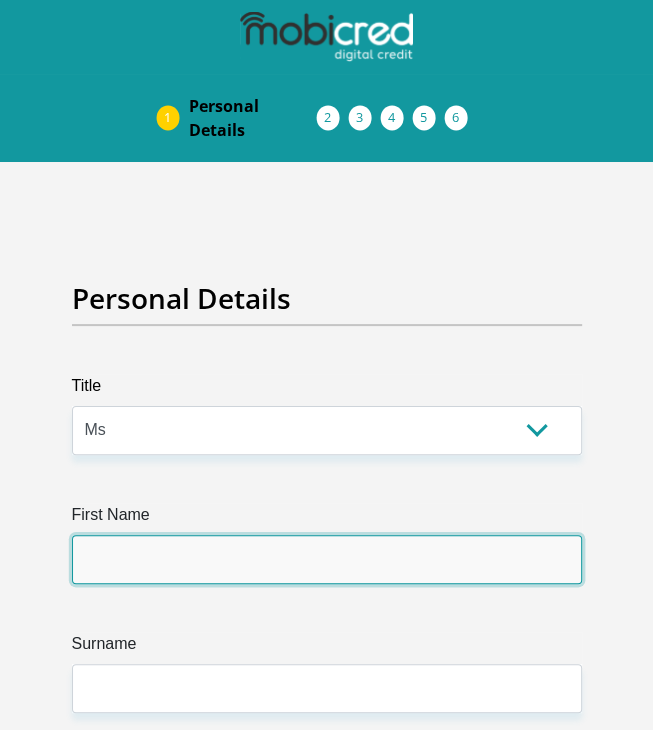 click on "First Name" at bounding box center (327, 559) 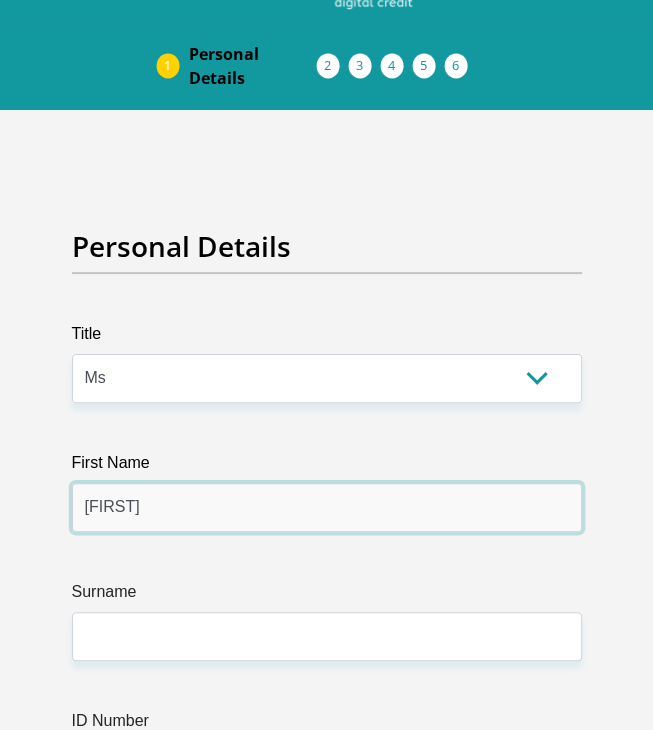 scroll, scrollTop: 100, scrollLeft: 0, axis: vertical 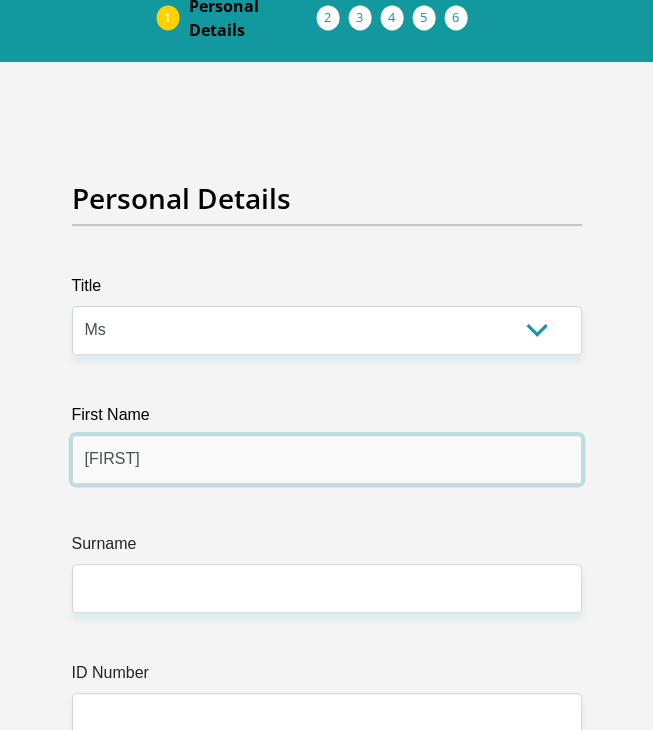 type on "[FIRST]" 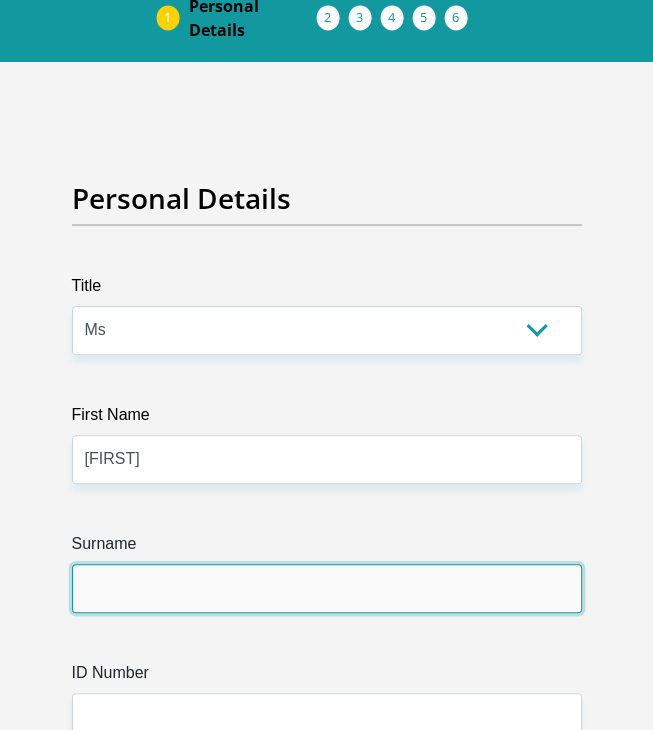 click on "Surname" at bounding box center (327, 588) 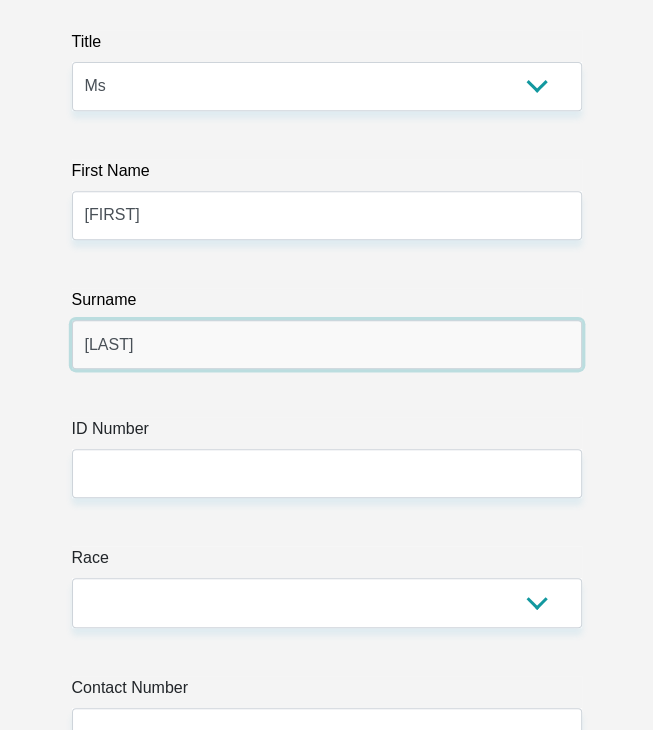 scroll, scrollTop: 400, scrollLeft: 0, axis: vertical 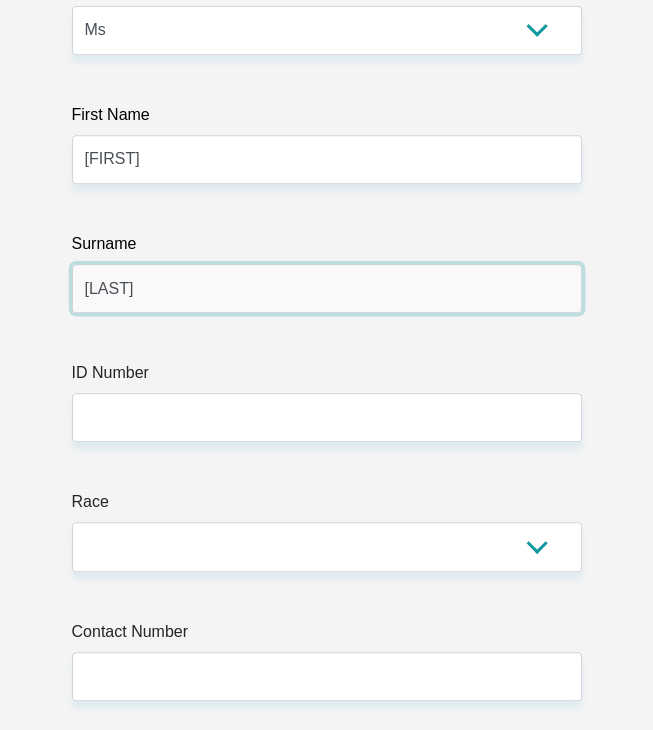 type on "[LAST]" 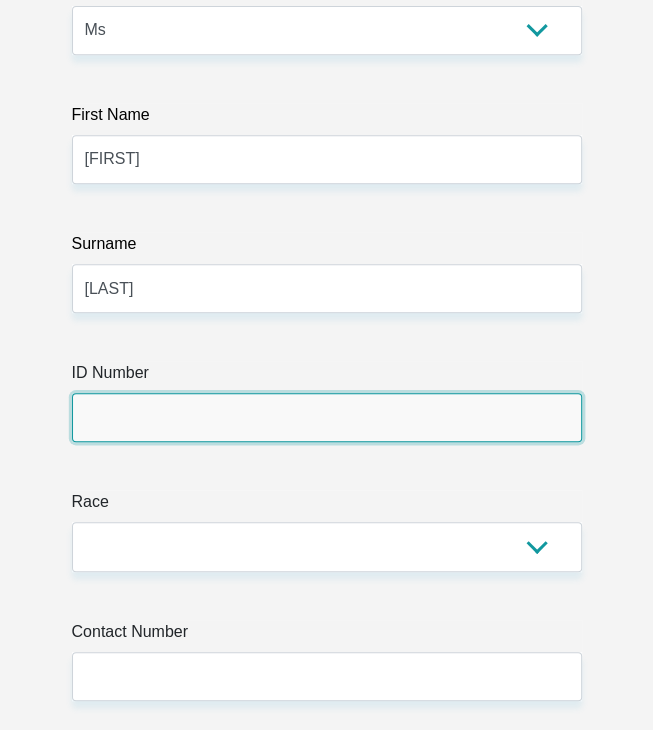 click on "ID Number" at bounding box center (327, 417) 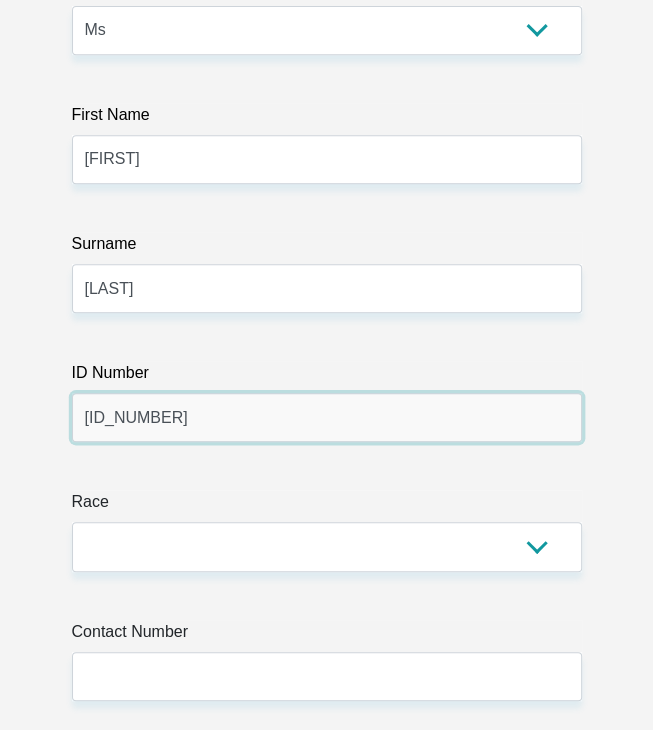 type on "[ID_NUMBER]" 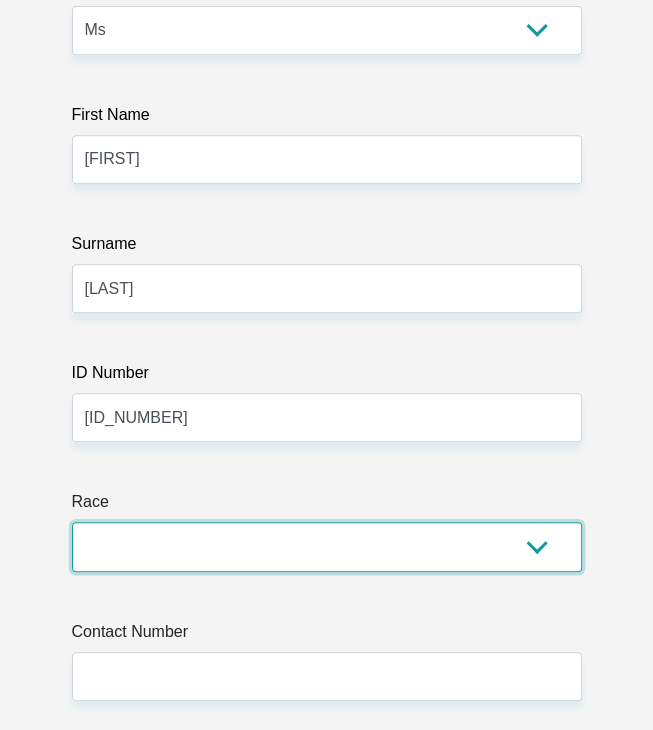 click on "Black
Coloured
Indian
White
Other" at bounding box center (327, 546) 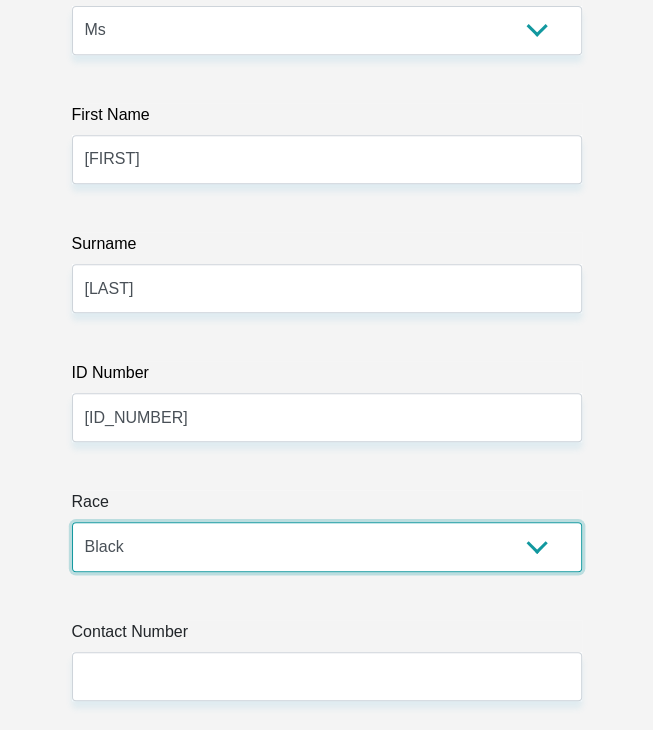 click on "Black
Coloured
Indian
White
Other" at bounding box center [327, 546] 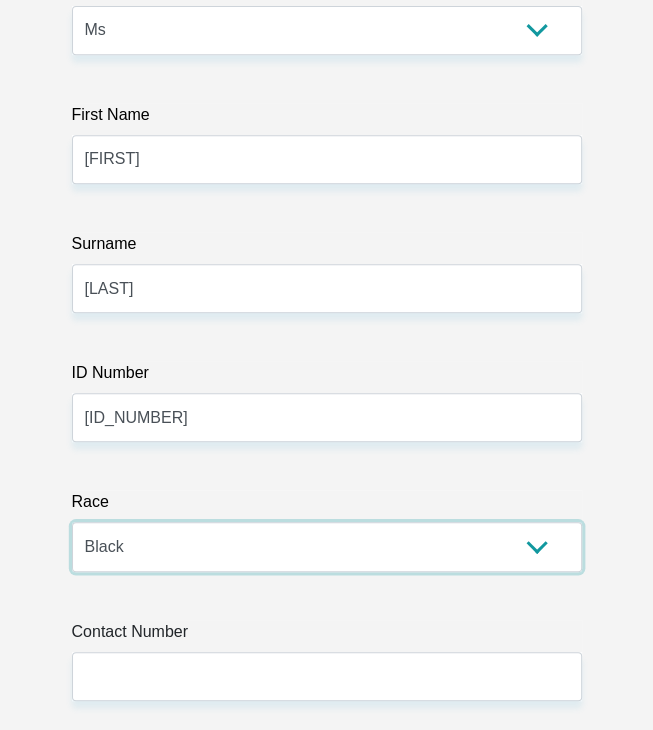 scroll, scrollTop: 600, scrollLeft: 0, axis: vertical 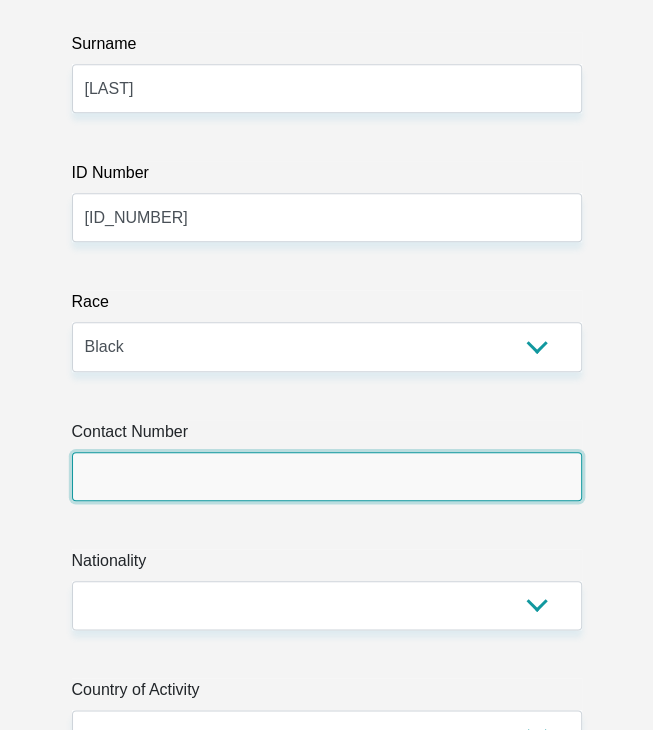 click on "Contact Number" at bounding box center (327, 476) 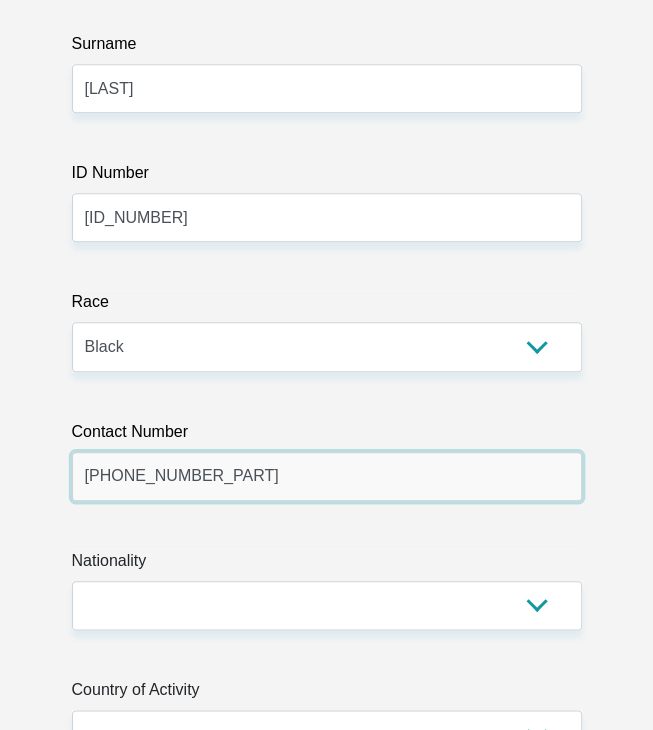 type on "[PHONE_NUMBER_PART]" 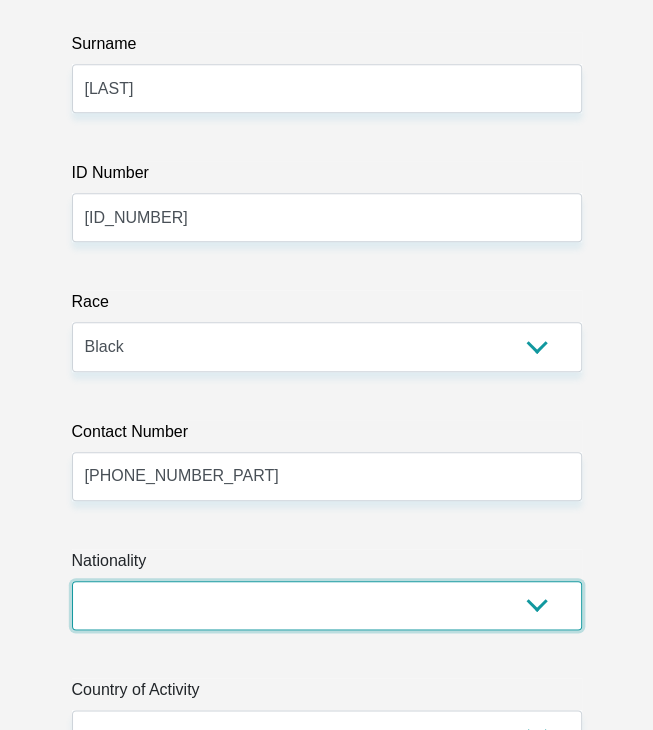 click on "South Africa
Afghanistan
Aland Islands
Albania
Algeria
America Samoa
American Virgin Islands
Andorra
Angola
Anguilla
Antarctica
Antigua and Barbuda
Argentina
Armenia
Aruba
Ascension Island
Australia
Austria
Azerbaijan
Bahamas
Bahrain
Bangladesh
Barbados
Chad" at bounding box center (327, 605) 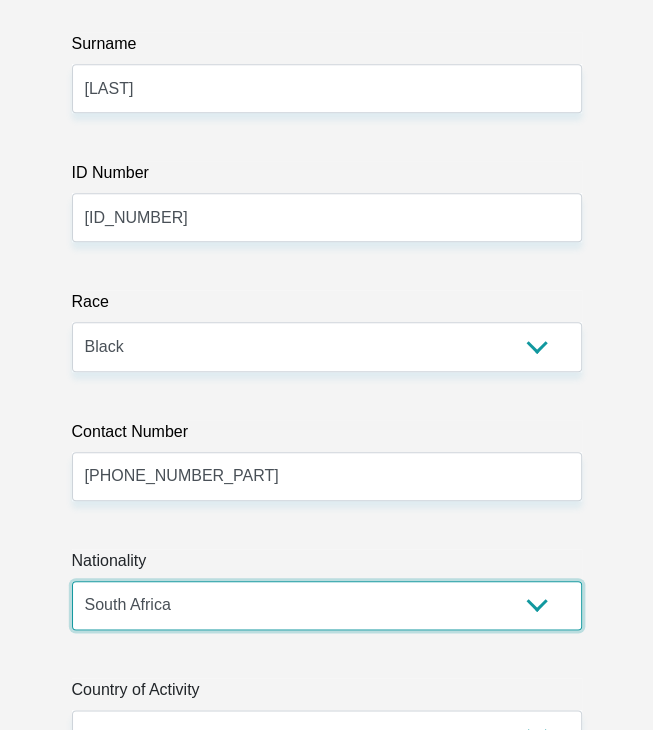 click on "South Africa
Afghanistan
Aland Islands
Albania
Algeria
America Samoa
American Virgin Islands
Andorra
Angola
Anguilla
Antarctica
Antigua and Barbuda
Argentina
Armenia
Aruba
Ascension Island
Australia
Austria
Azerbaijan
Bahamas
Bahrain
Bangladesh
Barbados
Chad" at bounding box center (327, 605) 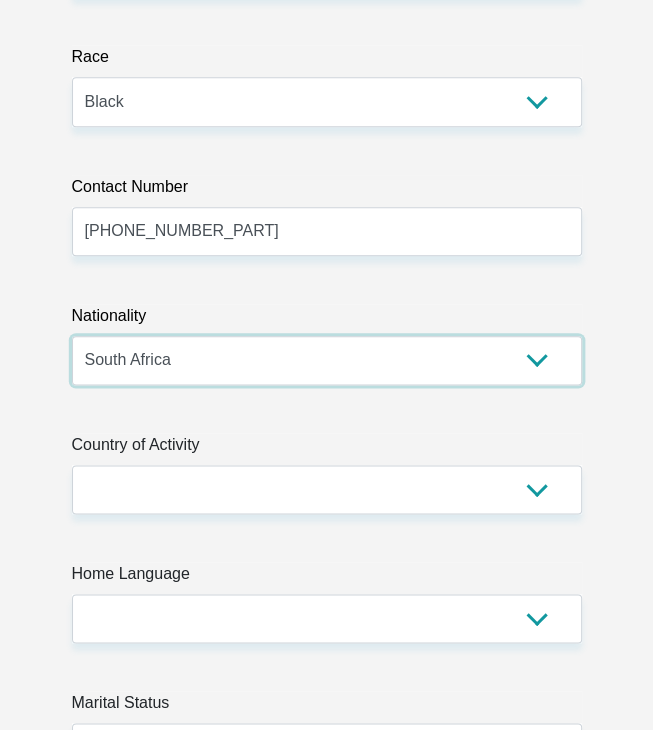 scroll, scrollTop: 1000, scrollLeft: 0, axis: vertical 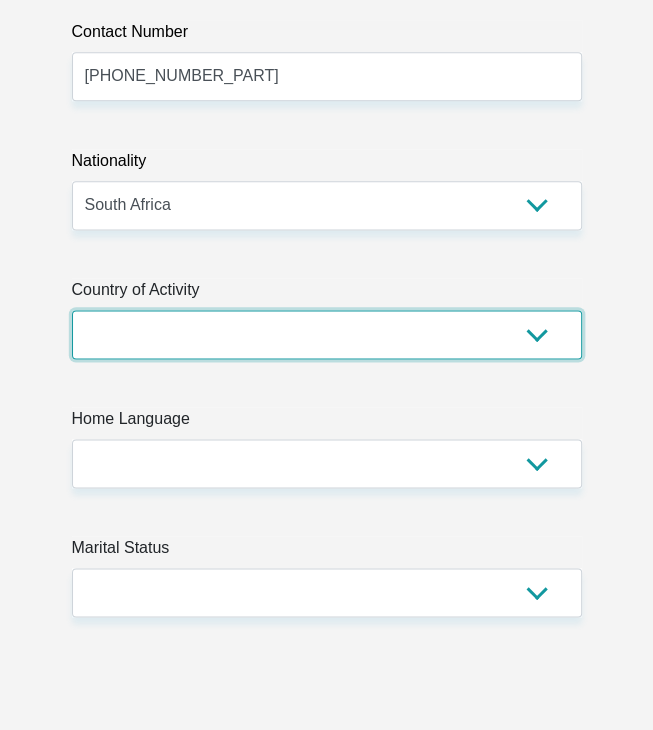 click on "South Africa
Afghanistan
Aland Islands
Albania
Algeria
America Samoa
American Virgin Islands
Andorra
Angola
Anguilla
Antarctica
Antigua and Barbuda
Argentina
Armenia
Aruba
Ascension Island
Australia
Austria
Azerbaijan
Chad" at bounding box center [327, 334] 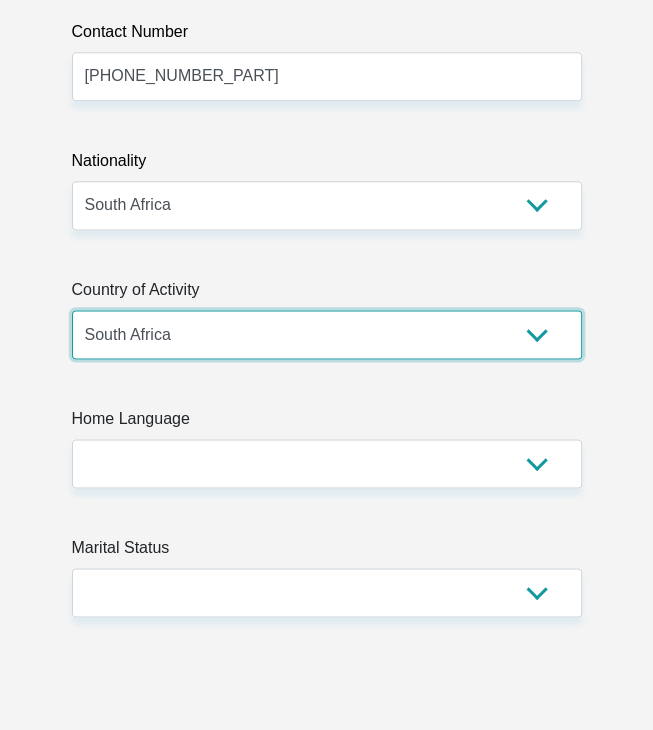 click on "South Africa
Afghanistan
Aland Islands
Albania
Algeria
America Samoa
American Virgin Islands
Andorra
Angola
Anguilla
Antarctica
Antigua and Barbuda
Argentina
Armenia
Aruba
Ascension Island
Australia
Austria
Azerbaijan
Chad" at bounding box center [327, 334] 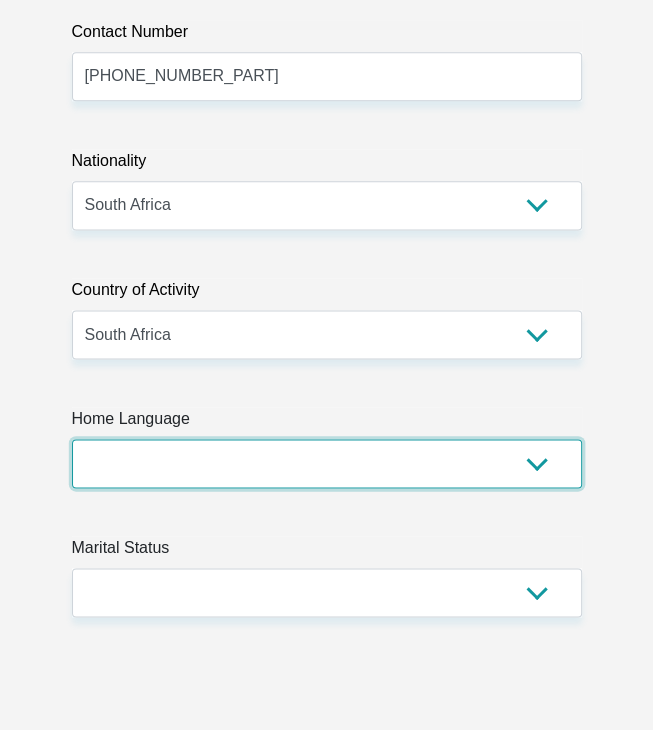 click on "Afrikaans
English
Sepedi
South Ndebele
Southern Sotho
Swati
Tsonga
Tswana
Venda
Xhosa
Zulu
Other" at bounding box center [327, 463] 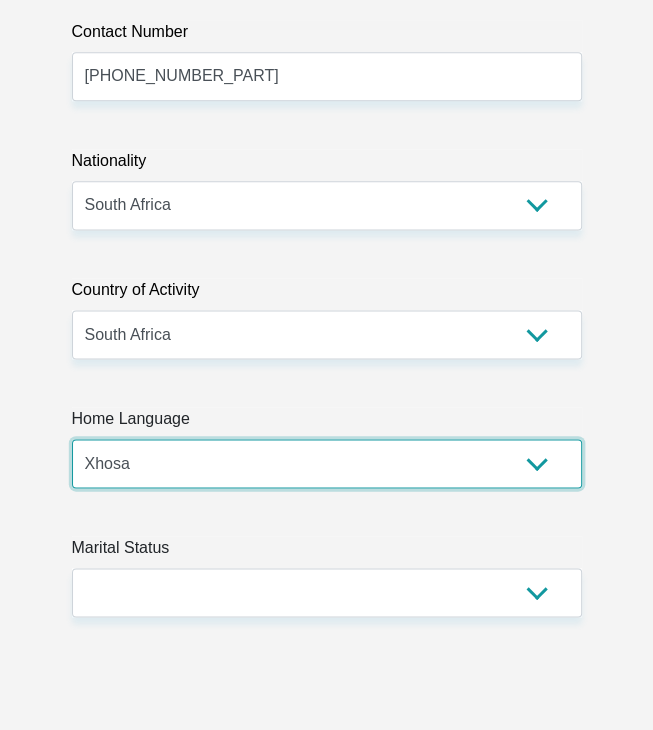 click on "Afrikaans
English
Sepedi
South Ndebele
Southern Sotho
Swati
Tsonga
Tswana
Venda
Xhosa
Zulu
Other" at bounding box center [327, 463] 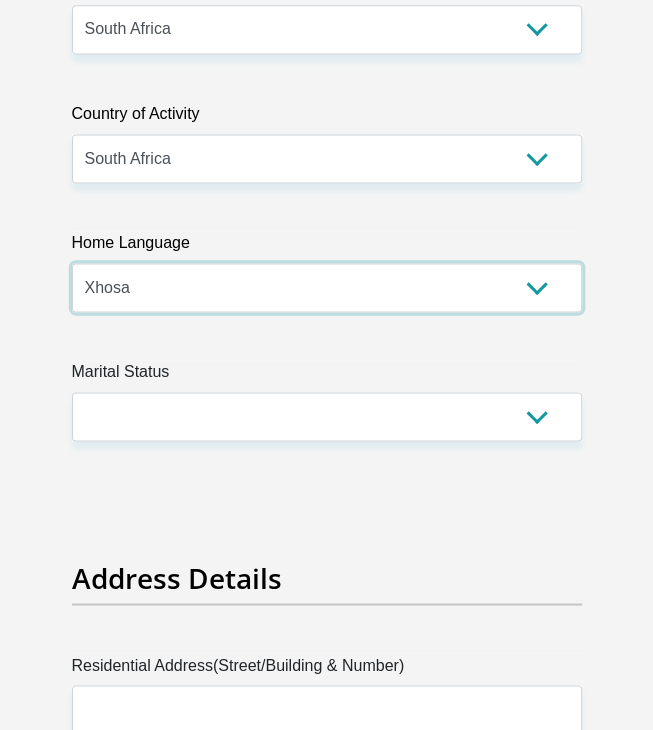 scroll, scrollTop: 1200, scrollLeft: 0, axis: vertical 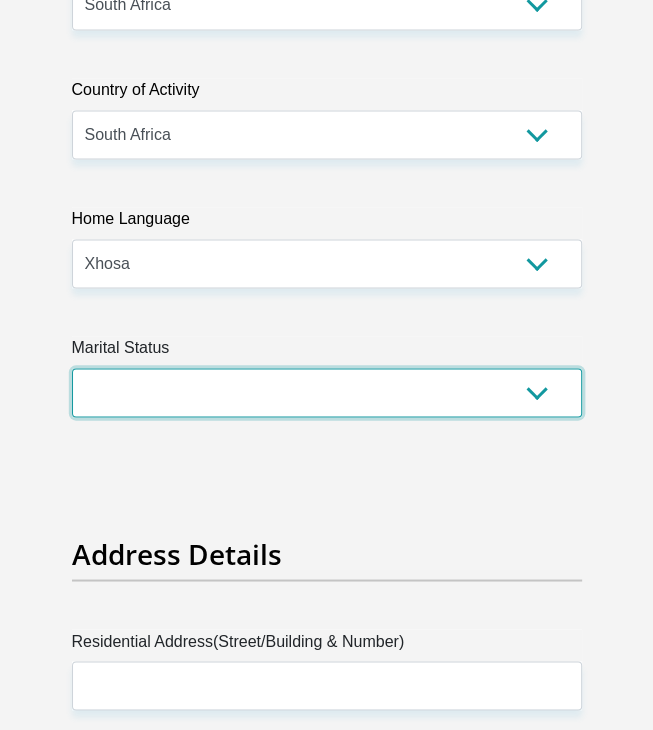 click on "Married ANC
Single
Divorced
Widowed
Married COP or Customary Law" at bounding box center [327, 392] 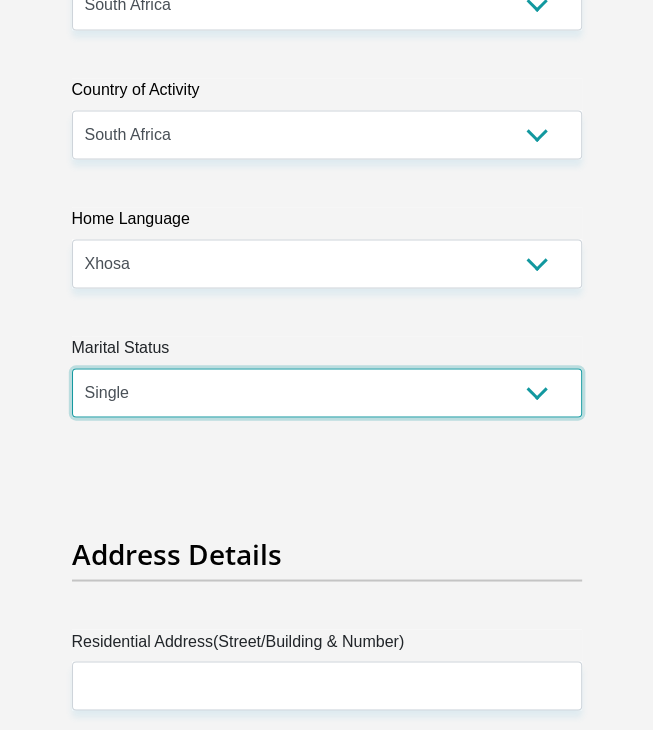 click on "Married ANC
Single
Divorced
Widowed
Married COP or Customary Law" at bounding box center [327, 392] 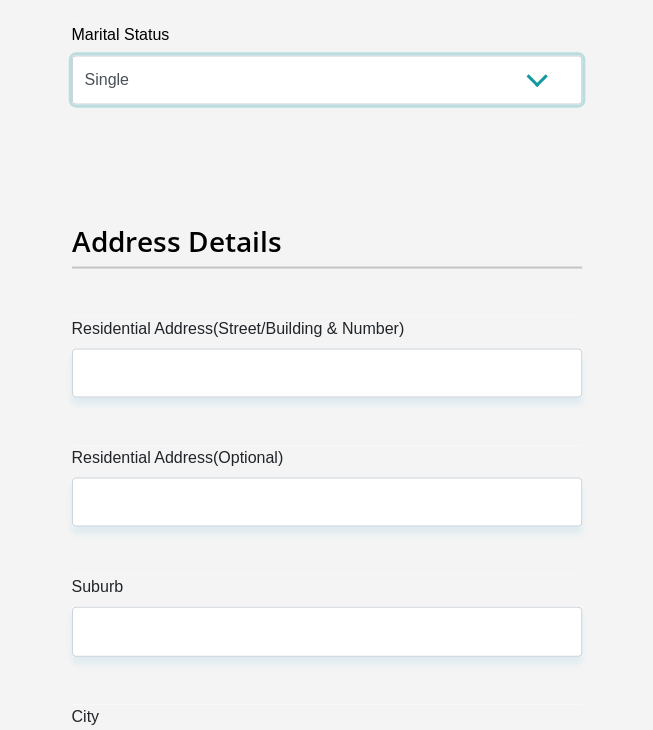 scroll, scrollTop: 1600, scrollLeft: 0, axis: vertical 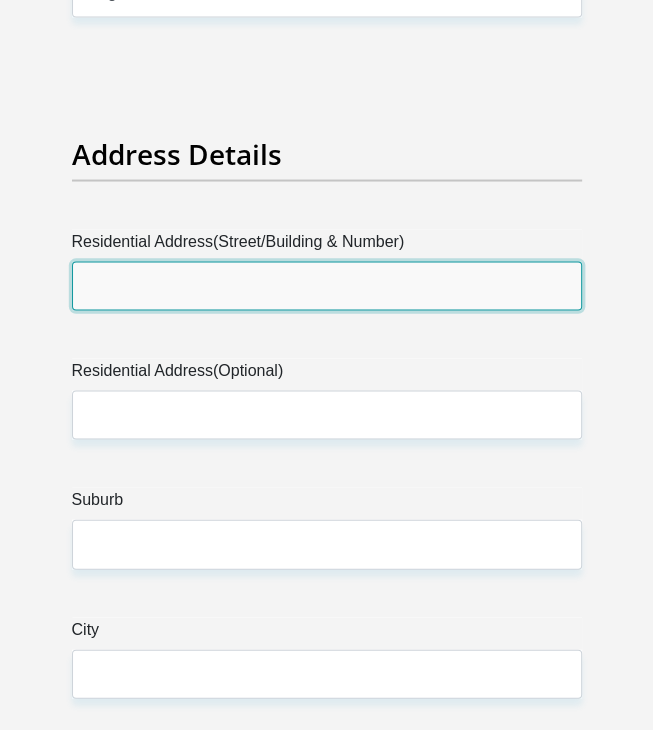 click on "Residential Address(Street/Building & Number)" at bounding box center (327, 285) 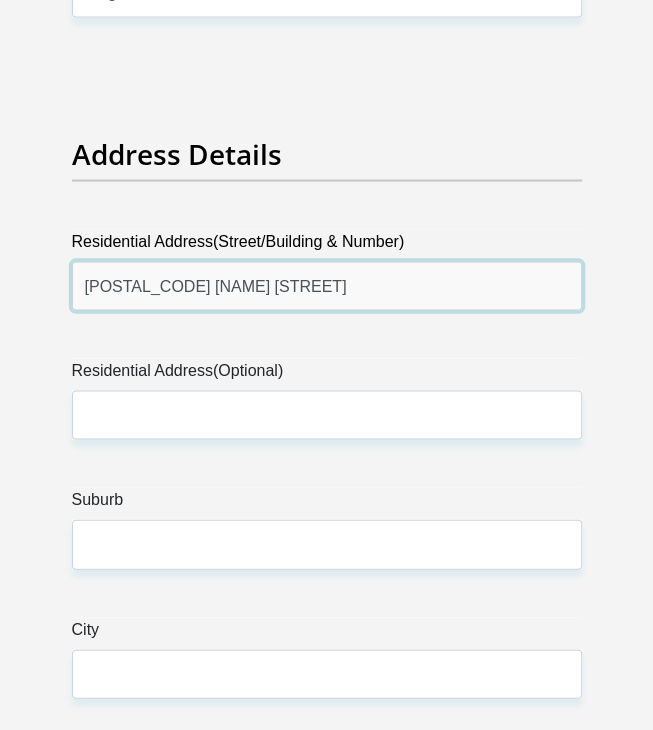 type on "[POSTAL_CODE] [NAME] [STREET]" 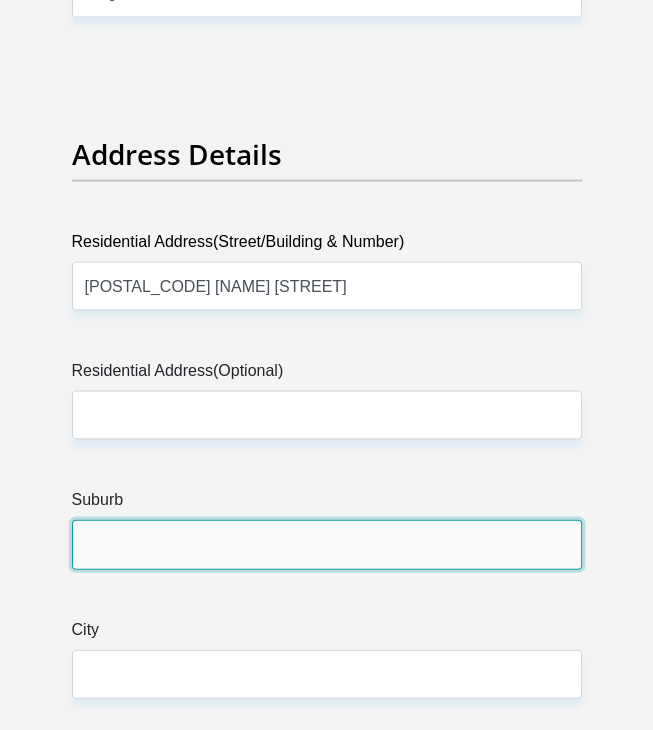 click on "Suburb" at bounding box center [327, 543] 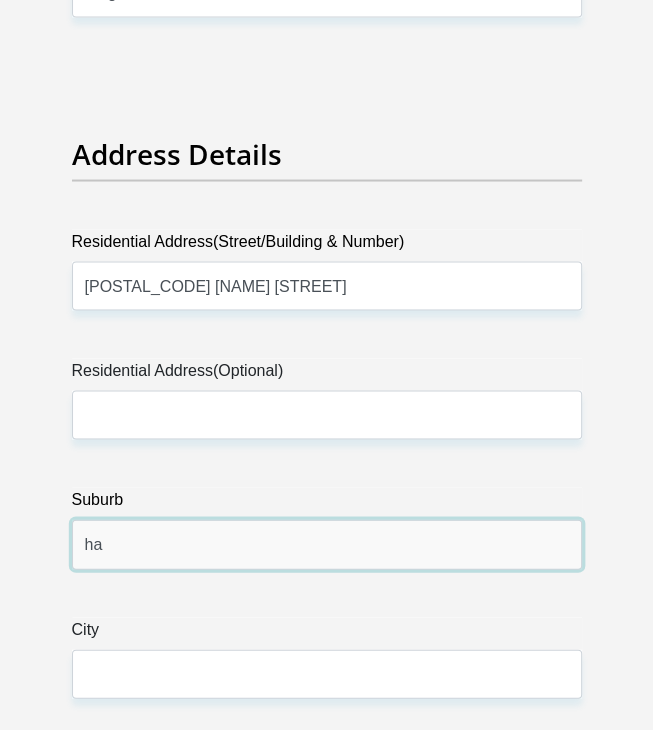 type on "h" 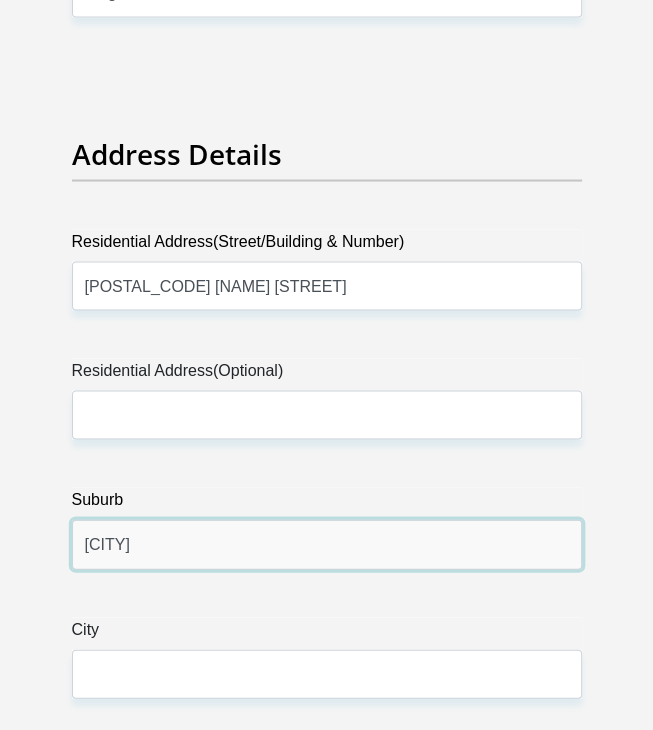 type on "[CITY]" 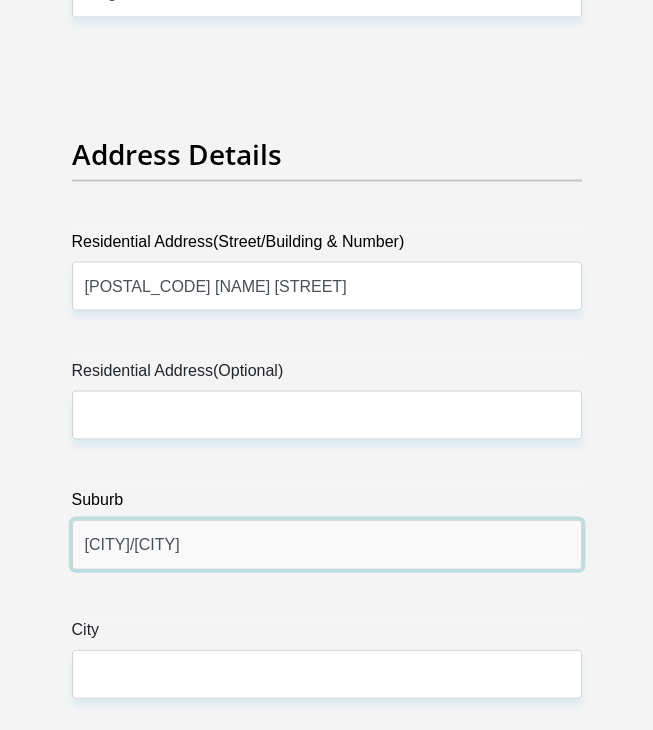 click on "[CITY]/[CITY]" at bounding box center (327, 543) 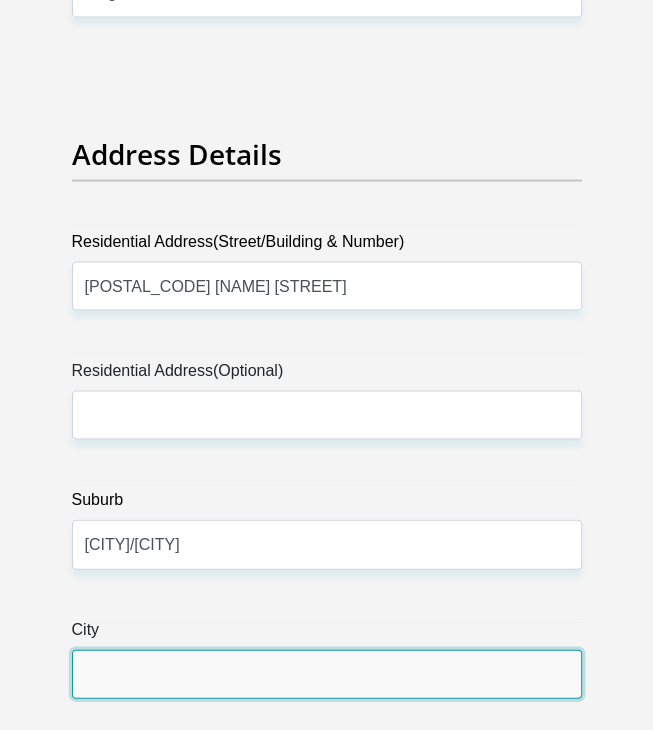 click on "City" at bounding box center (327, 673) 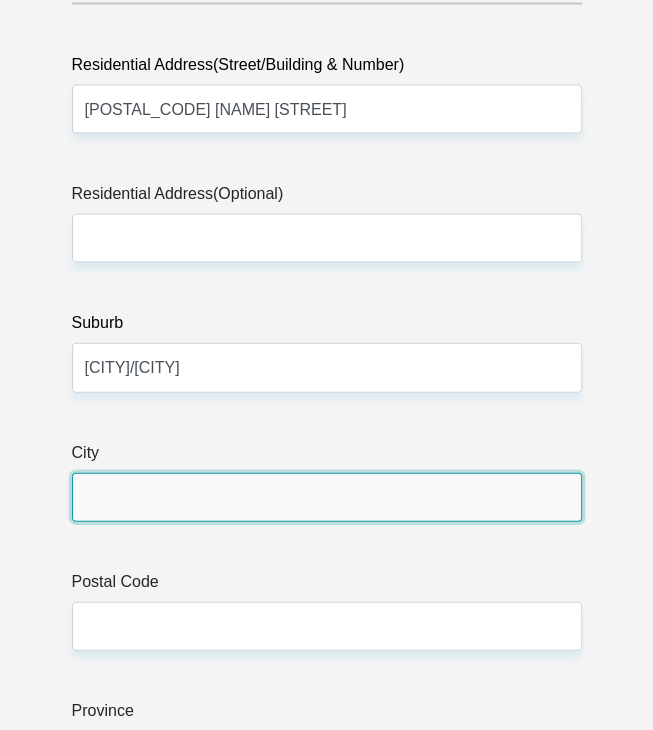 scroll, scrollTop: 1800, scrollLeft: 0, axis: vertical 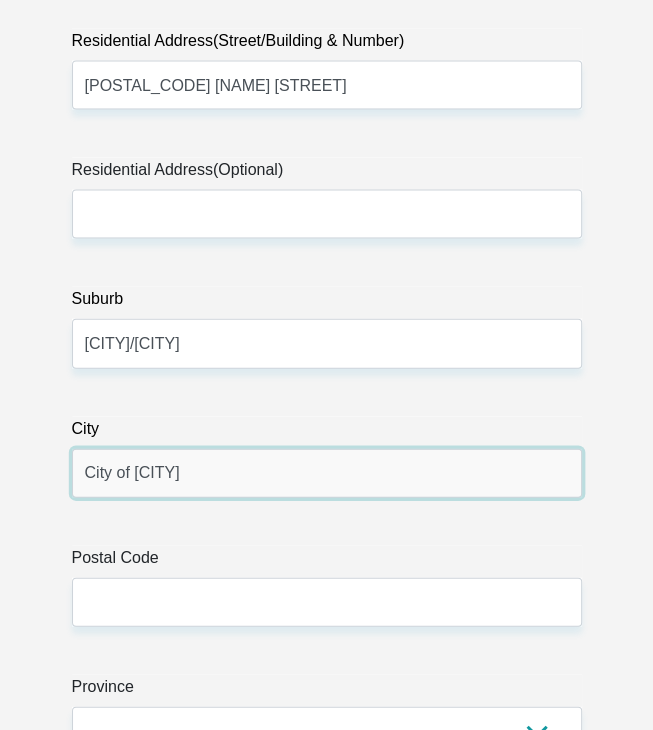 type on "City of [CITY]" 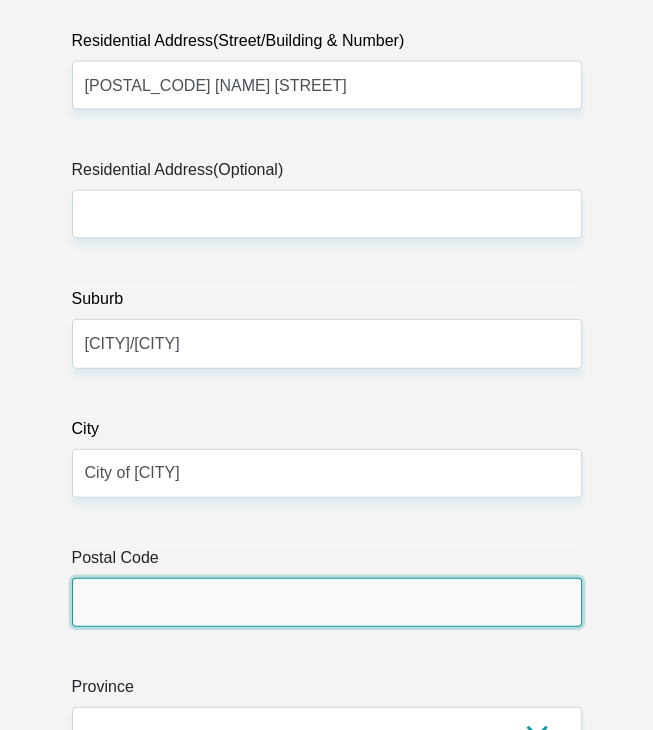 click on "Postal Code" at bounding box center [327, 602] 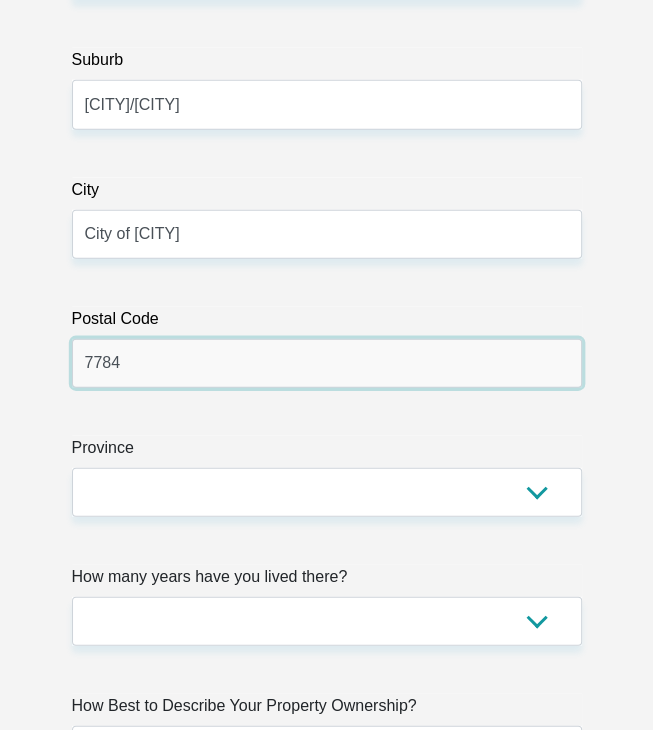 scroll, scrollTop: 2100, scrollLeft: 0, axis: vertical 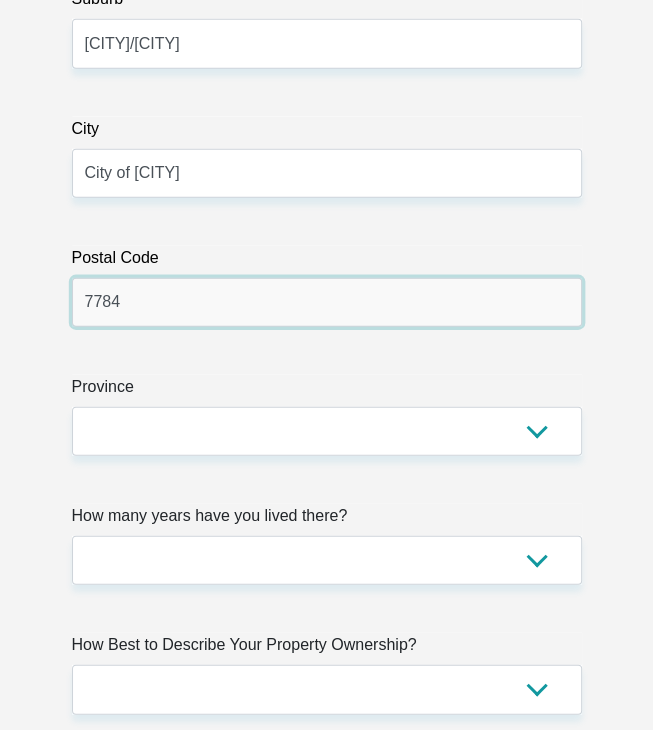 type on "7784" 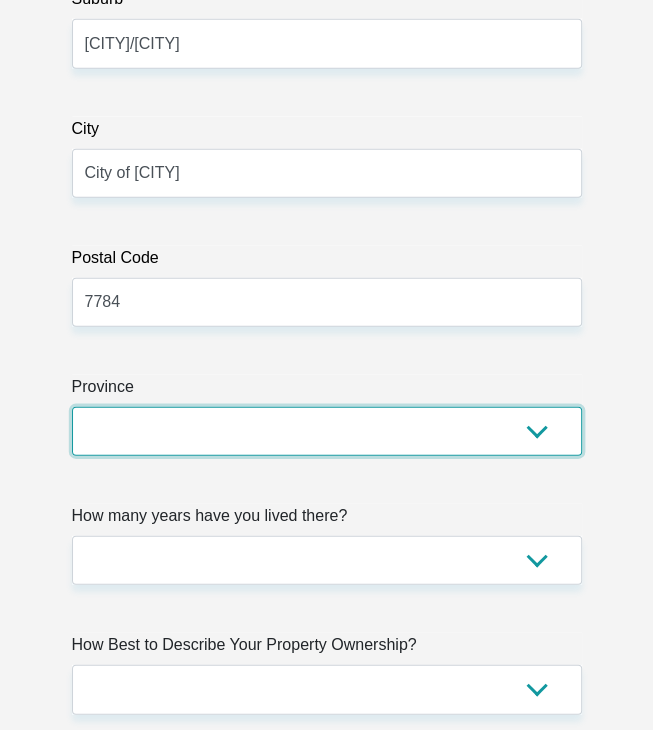 click on "Eastern Cape
Free State
Gauteng
KwaZulu-Natal
Limpopo
Mpumalanga
Northern Cape
North West
Western Cape" at bounding box center (327, 431) 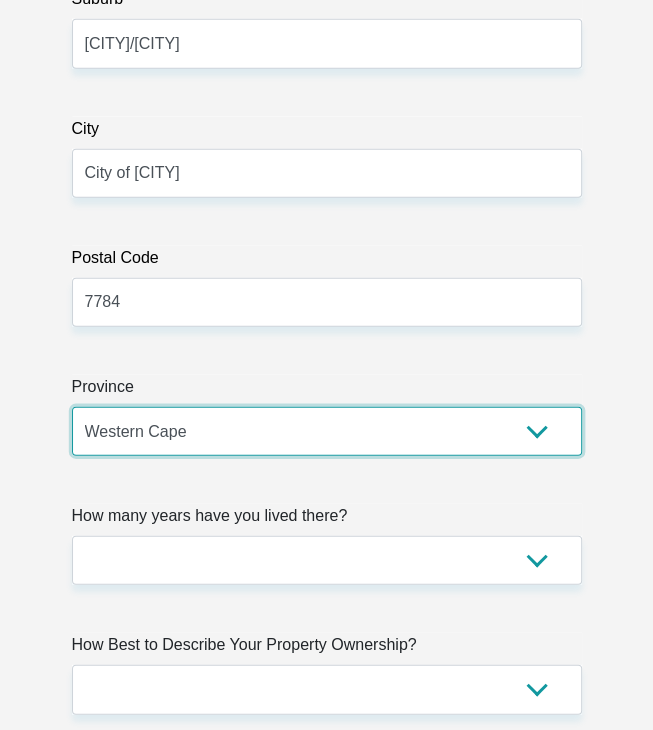 click on "Eastern Cape
Free State
Gauteng
KwaZulu-Natal
Limpopo
Mpumalanga
Northern Cape
North West
Western Cape" at bounding box center [327, 431] 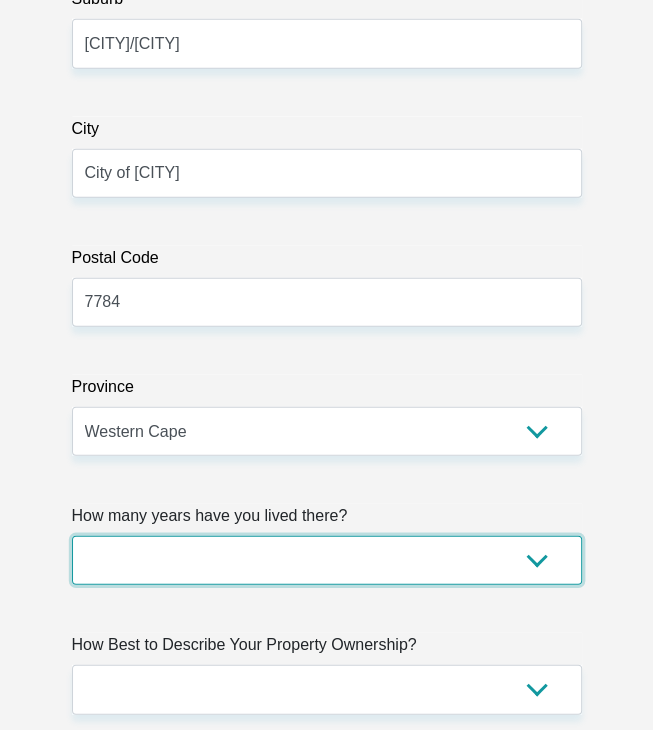click on "less than 1 year
1-3 years
3-5 years
5+ years" at bounding box center [327, 560] 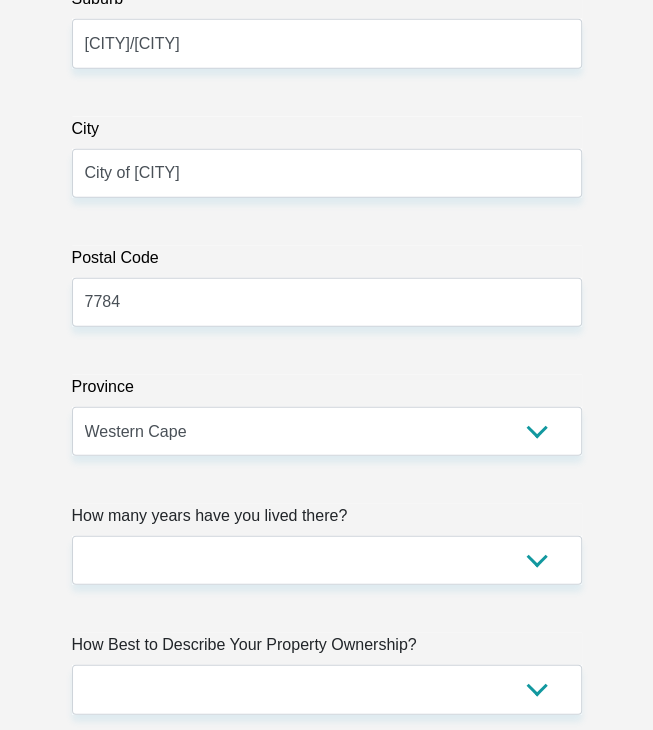 click on "Title
Mr
Ms
Mrs
Dr
Other
First Name
[FIRST]
Surname
[LAST]
ID Number
[ID_NUMBER]
Please input valid ID number
Race
Black
Coloured
Indian
White
Other
Contact Number
[PHONE_NUMBER]
Please input valid contact number
Nationality
South Africa
Afghanistan
Aland Islands  Albania  Algeria" at bounding box center [327, 3246] 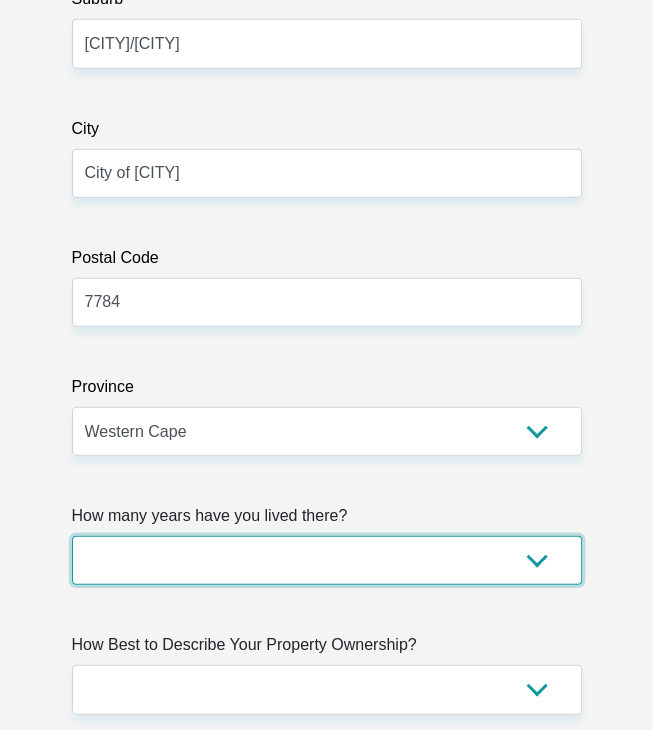 click on "less than 1 year
1-3 years
3-5 years
5+ years" at bounding box center [327, 560] 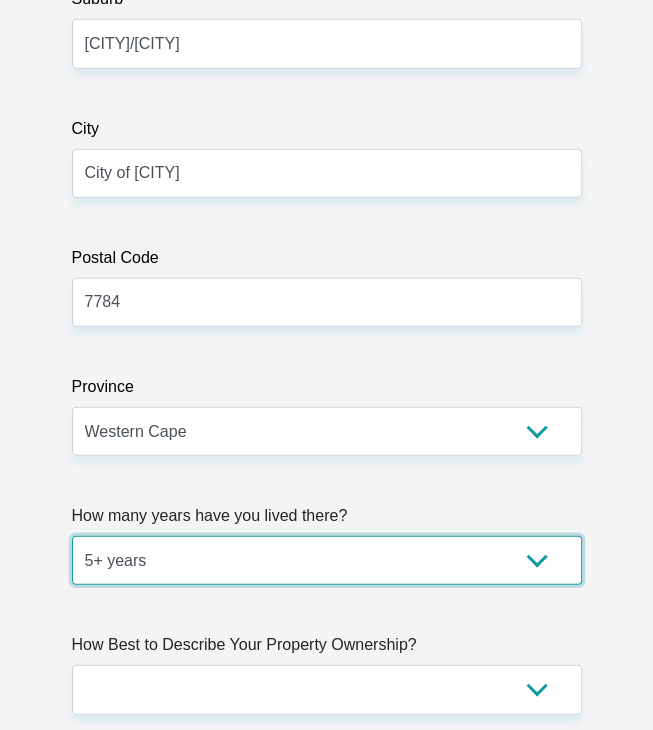 click on "less than 1 year
1-3 years
3-5 years
5+ years" at bounding box center (327, 560) 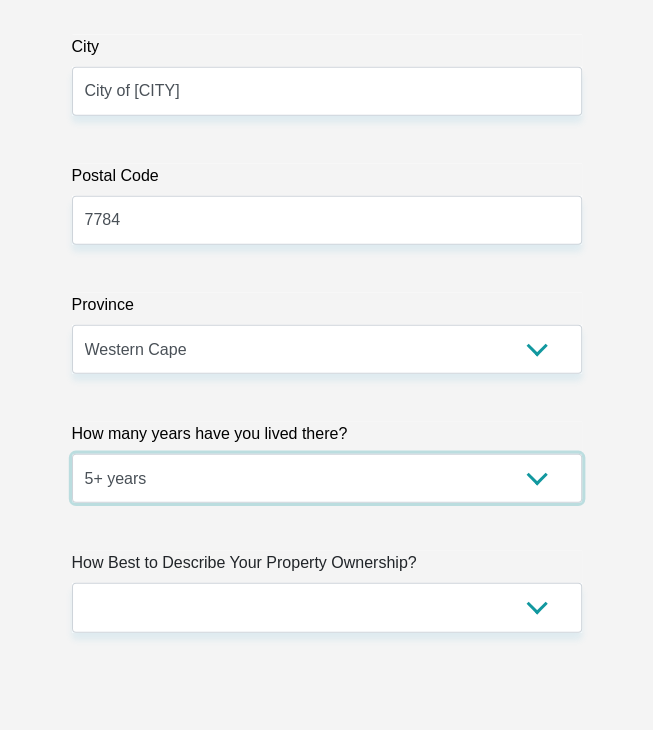 scroll, scrollTop: 2300, scrollLeft: 0, axis: vertical 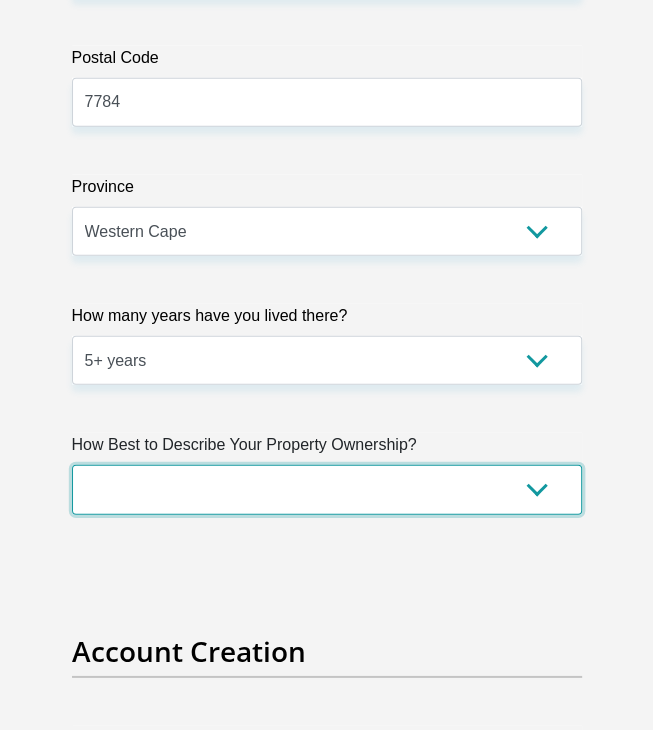 click on "Owned
Rented
Family Owned
Company Dwelling" at bounding box center [327, 489] 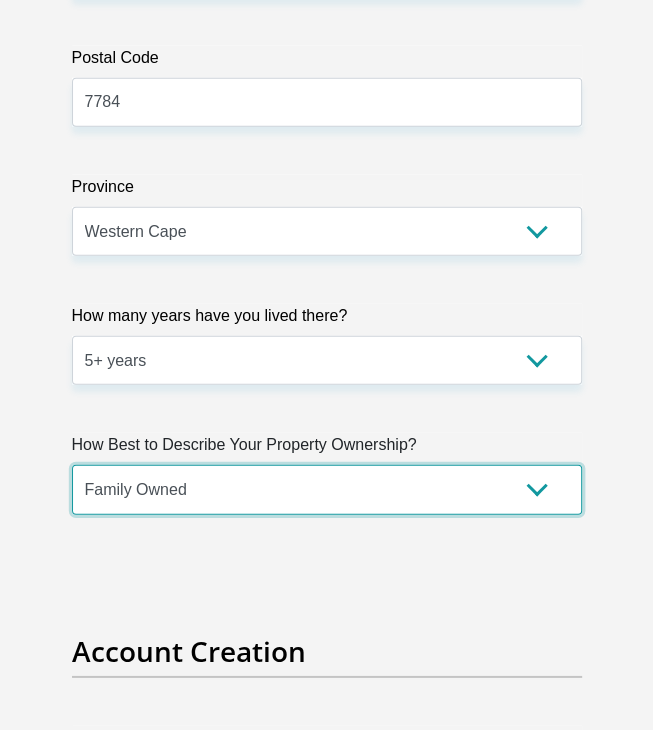 click on "Owned
Rented
Family Owned
Company Dwelling" at bounding box center [327, 489] 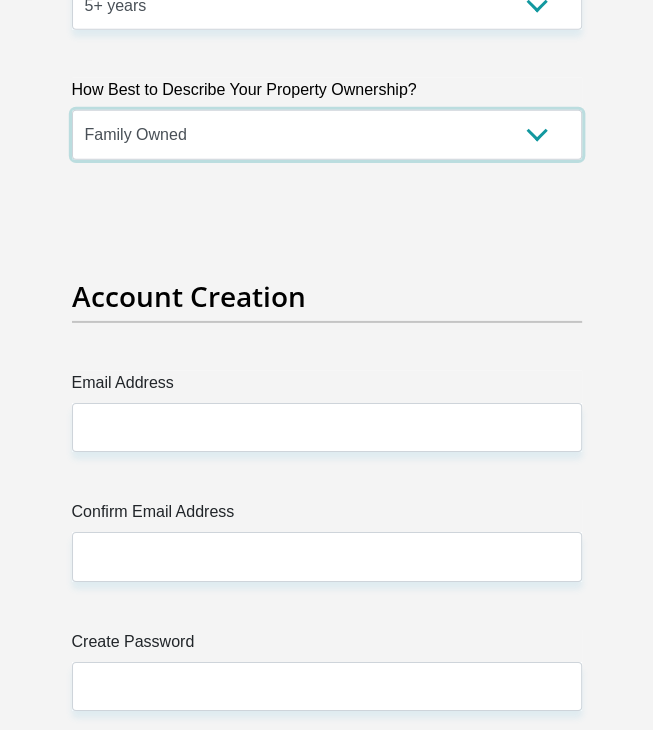 scroll, scrollTop: 2700, scrollLeft: 0, axis: vertical 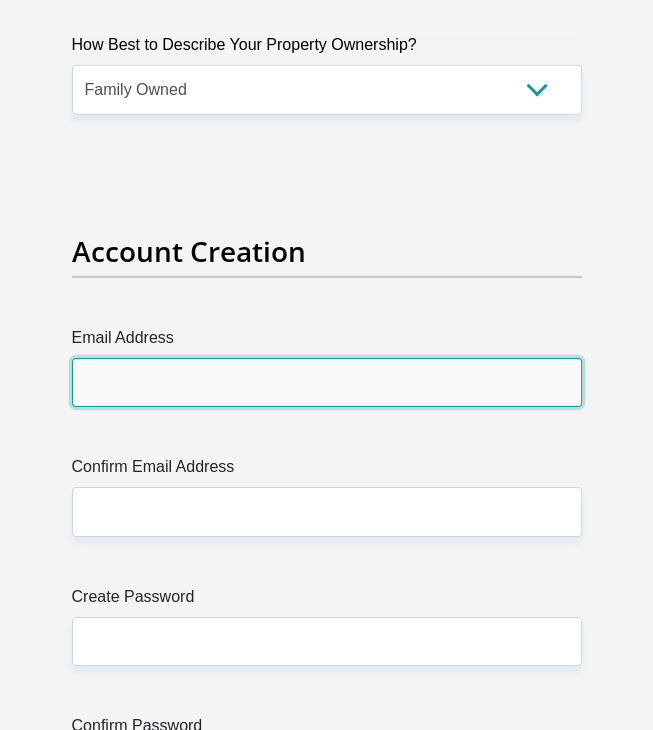 click on "Email Address" at bounding box center (327, 382) 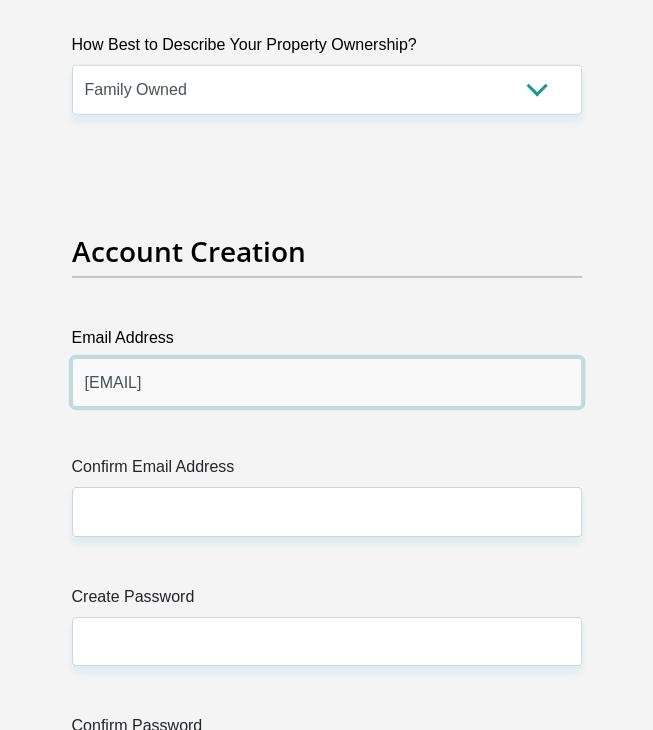 type on "[EMAIL]" 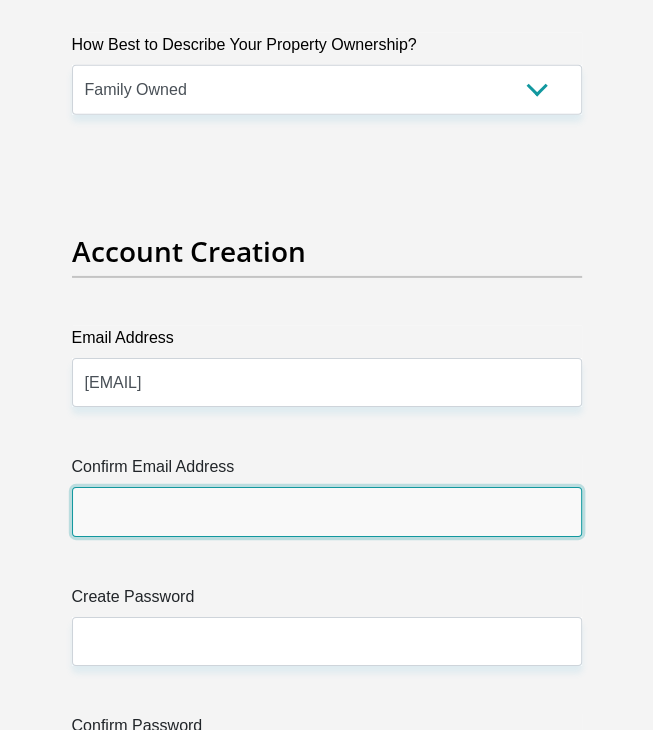 click on "Confirm Email Address" at bounding box center [327, 511] 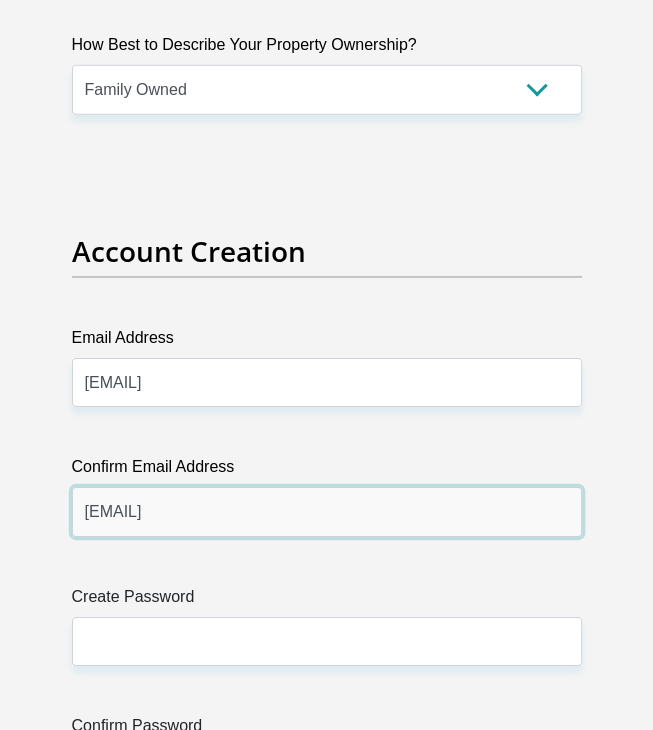 type on "[EMAIL]" 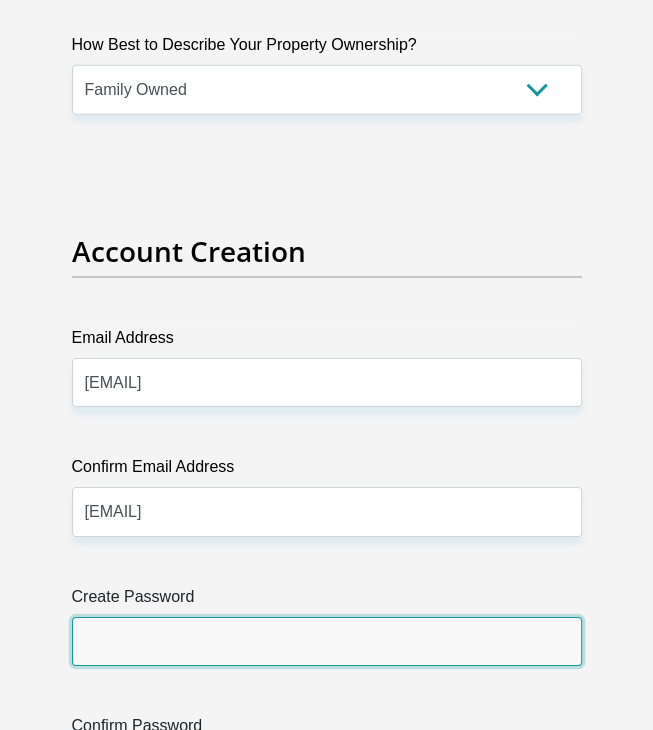 click on "Create Password" at bounding box center [327, 641] 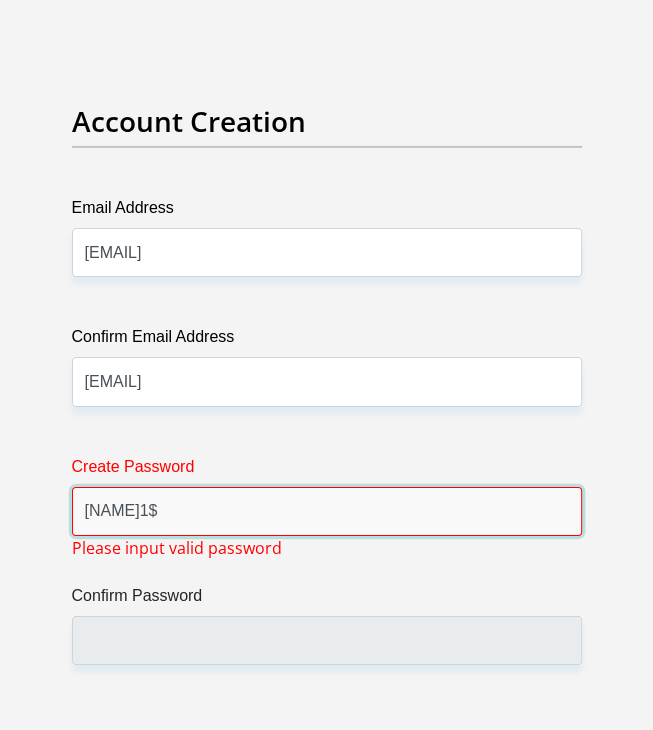 scroll, scrollTop: 2900, scrollLeft: 0, axis: vertical 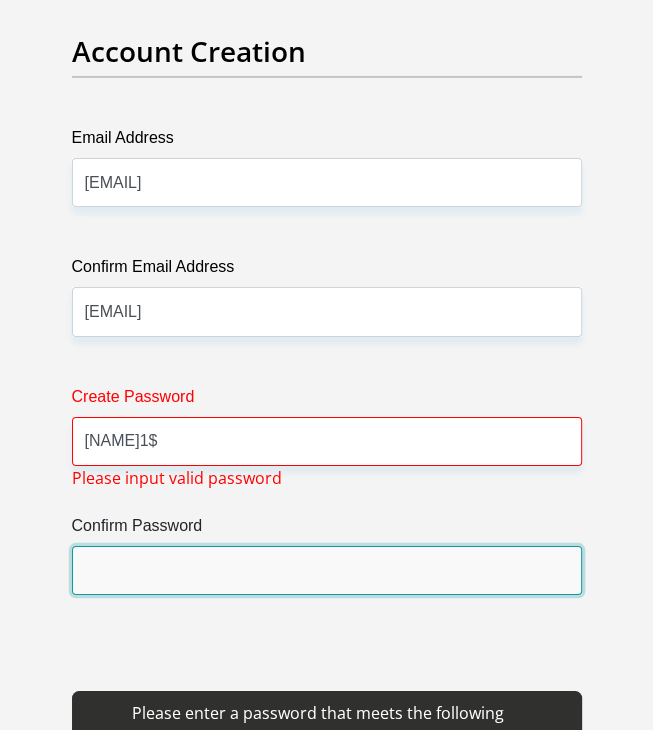 click on "Confirm Password" at bounding box center [327, 570] 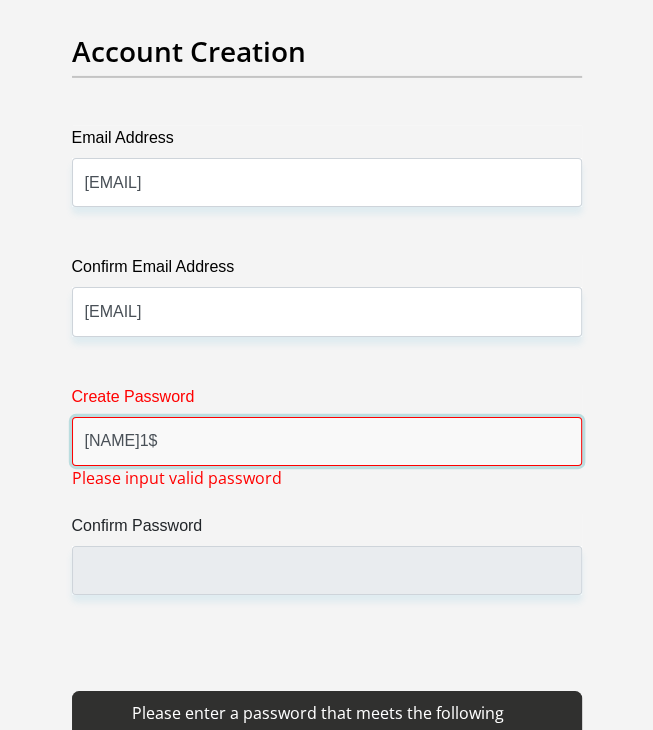 click on "[NAME]1$" at bounding box center (327, 441) 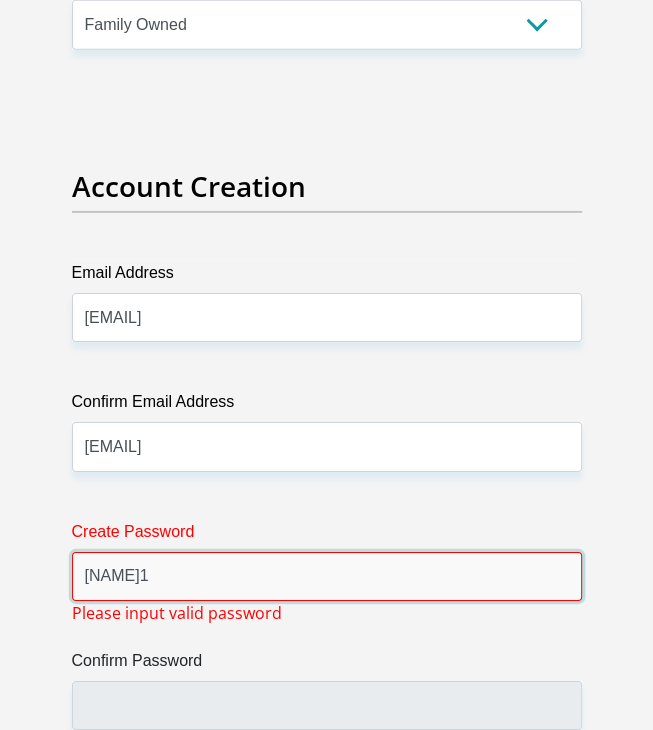 scroll, scrollTop: 2800, scrollLeft: 0, axis: vertical 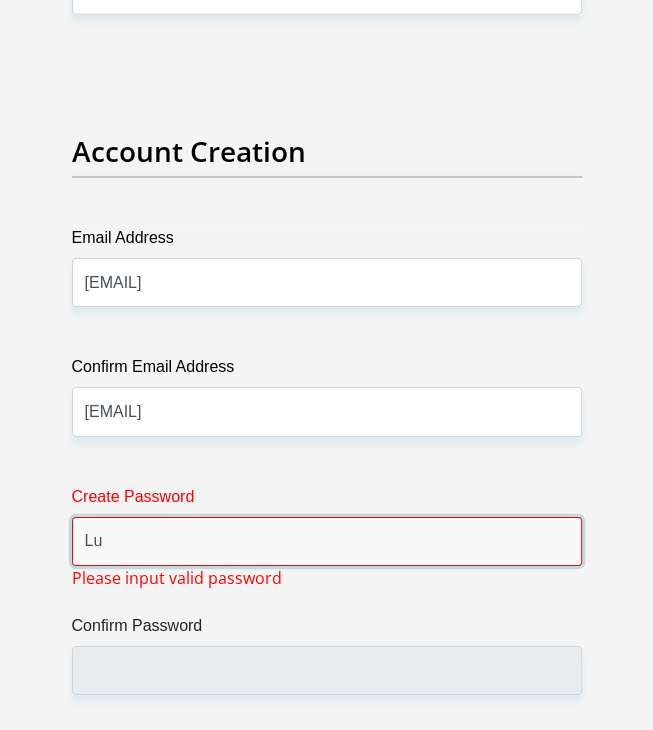 type on "L" 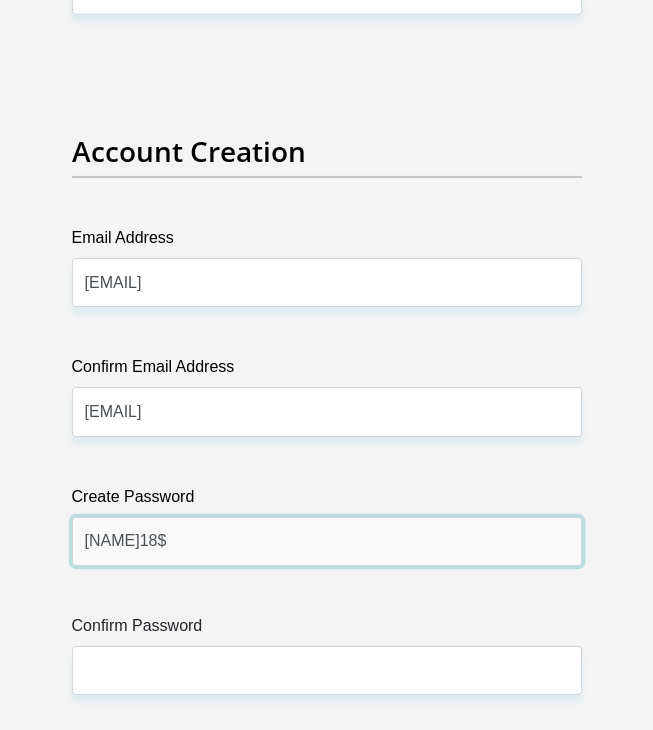 drag, startPoint x: 118, startPoint y: 548, endPoint x: 408, endPoint y: 533, distance: 290.38766 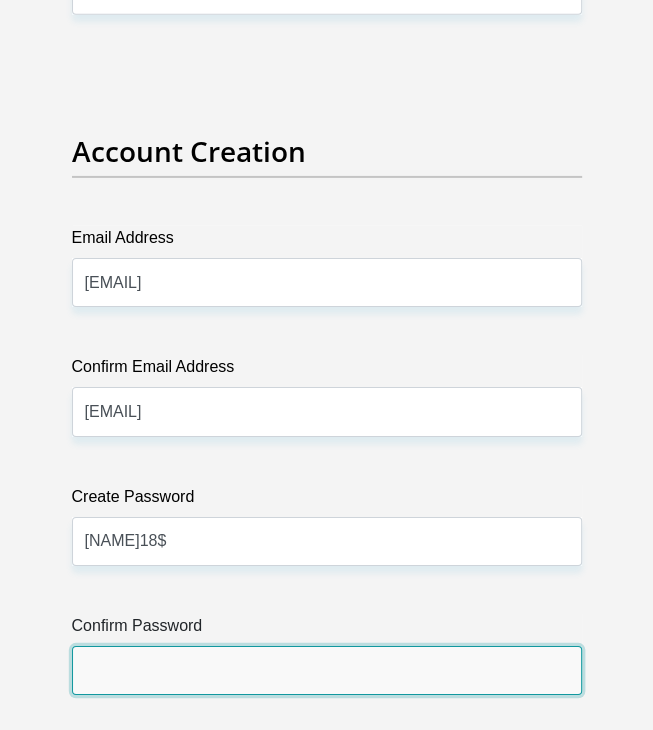 click on "Confirm Password" at bounding box center [327, 670] 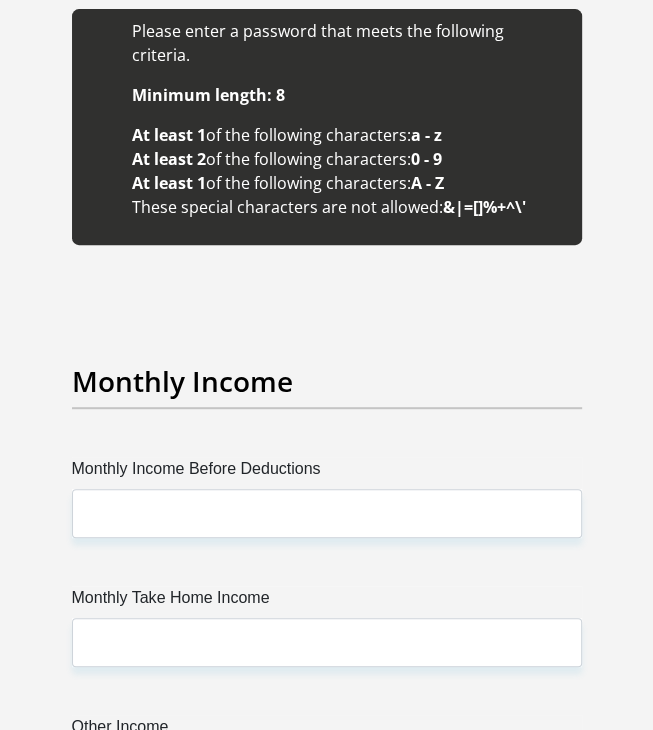 scroll, scrollTop: 3600, scrollLeft: 0, axis: vertical 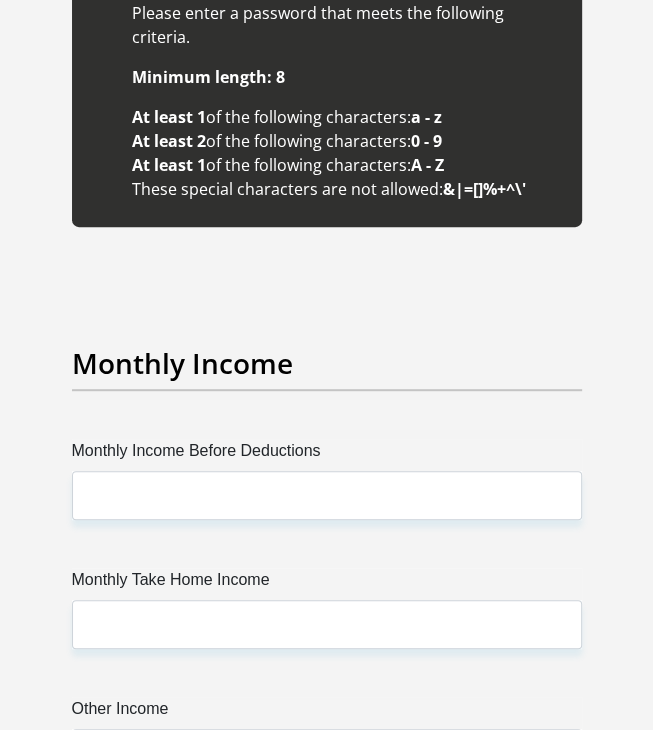 type on "[NAME]18$" 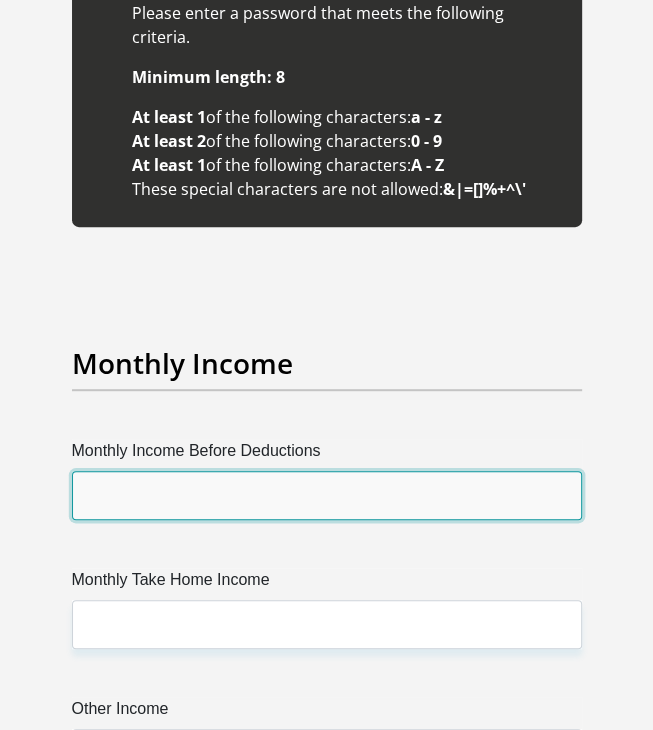 click on "Monthly Income Before Deductions" at bounding box center [327, 495] 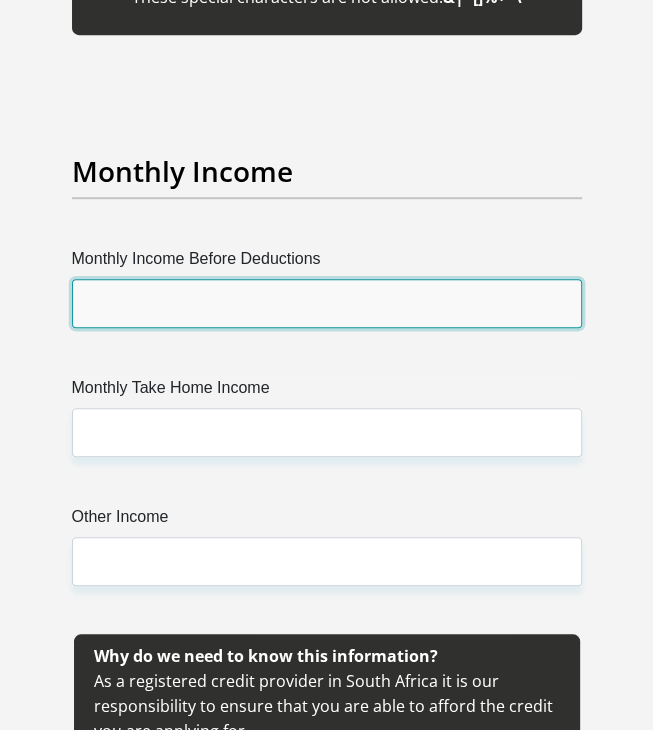 scroll, scrollTop: 3800, scrollLeft: 0, axis: vertical 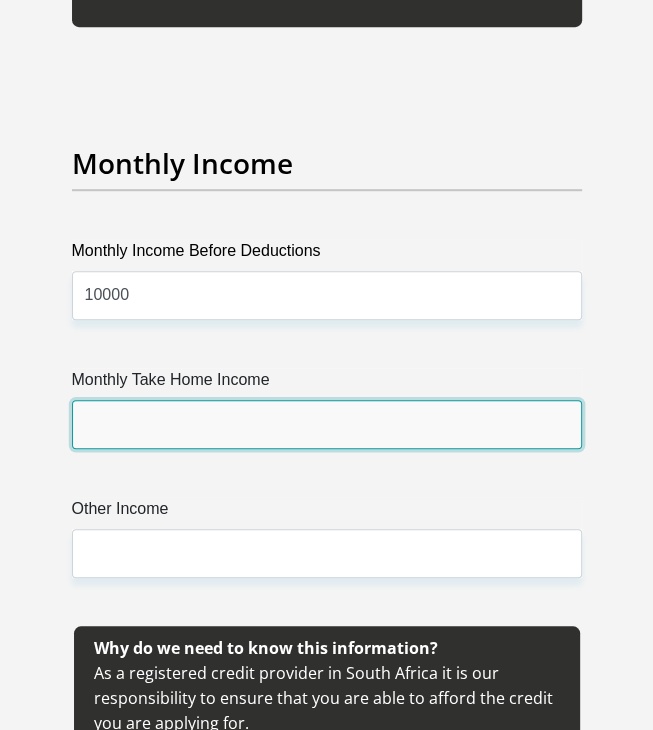 click on "Monthly Take Home Income" at bounding box center [327, 424] 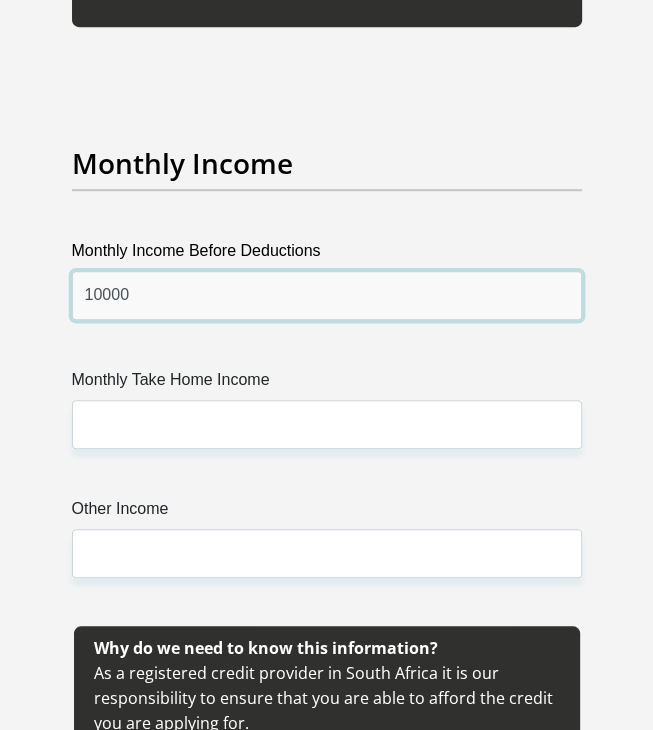 click on "10000" at bounding box center (327, 295) 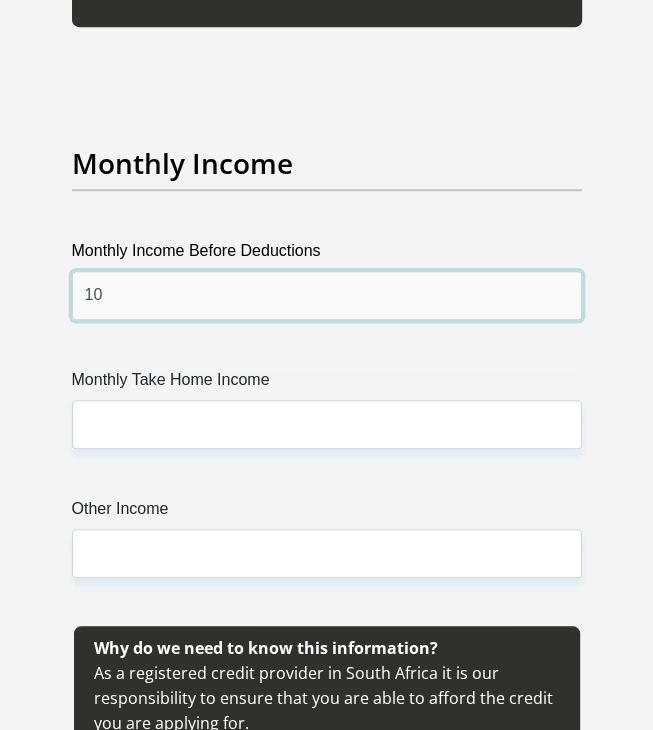 type on "1" 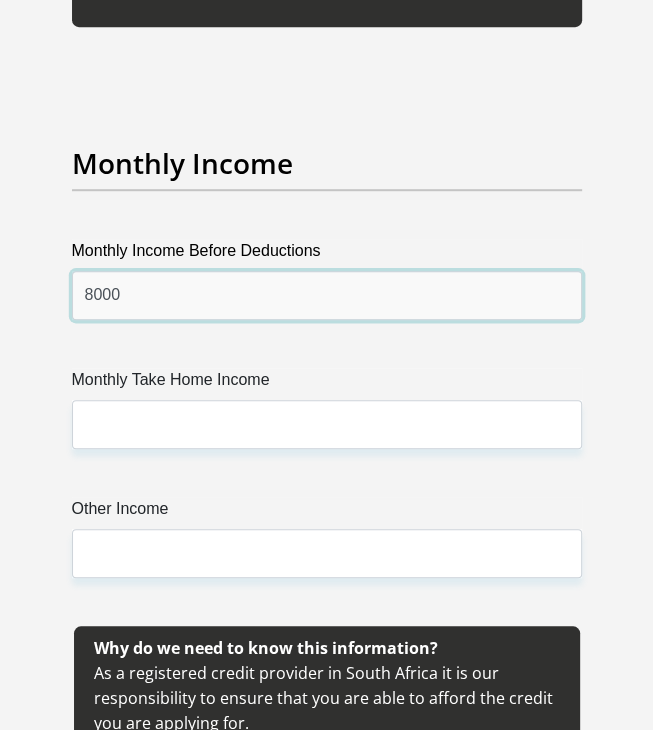 type on "8000" 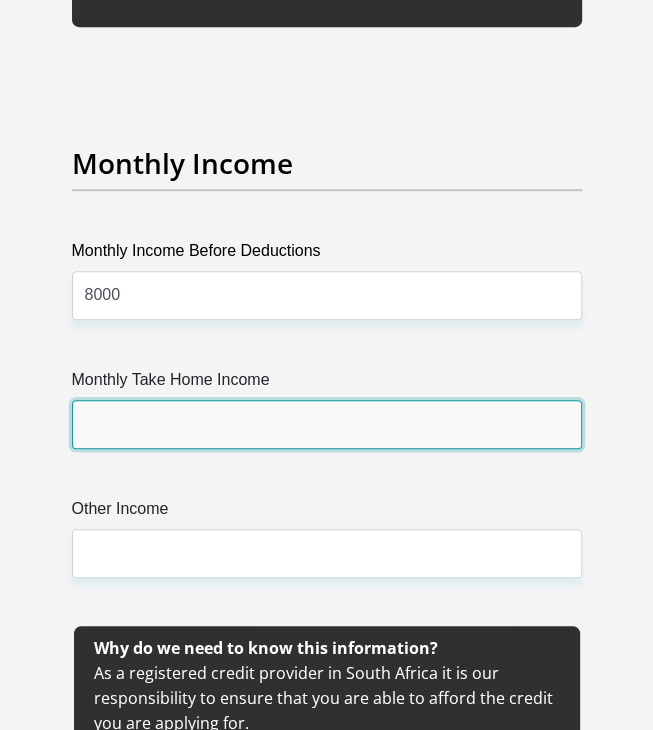 click on "Monthly Take Home Income" at bounding box center [327, 424] 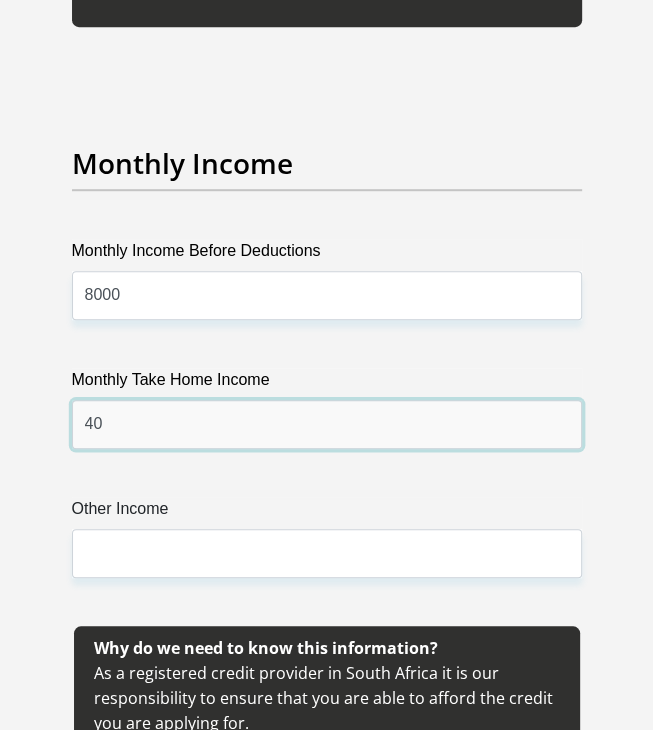 type on "4" 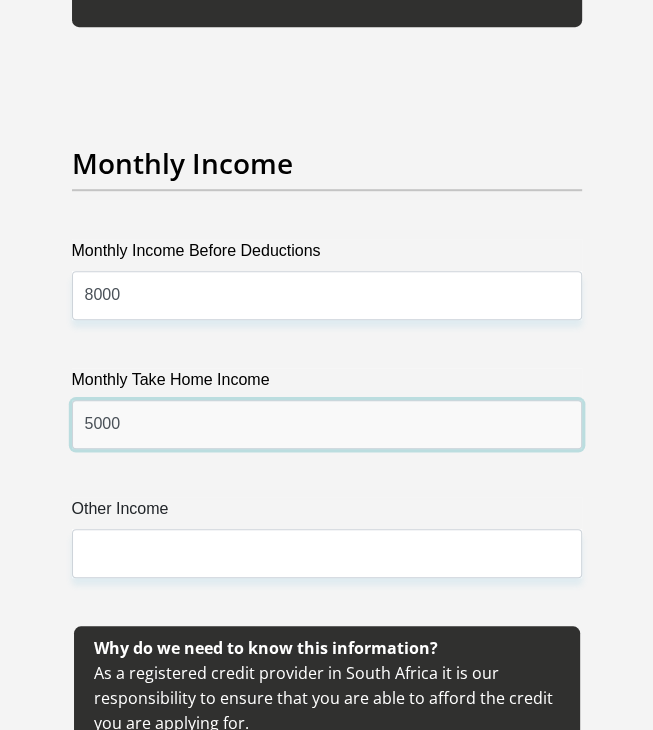 type on "5000" 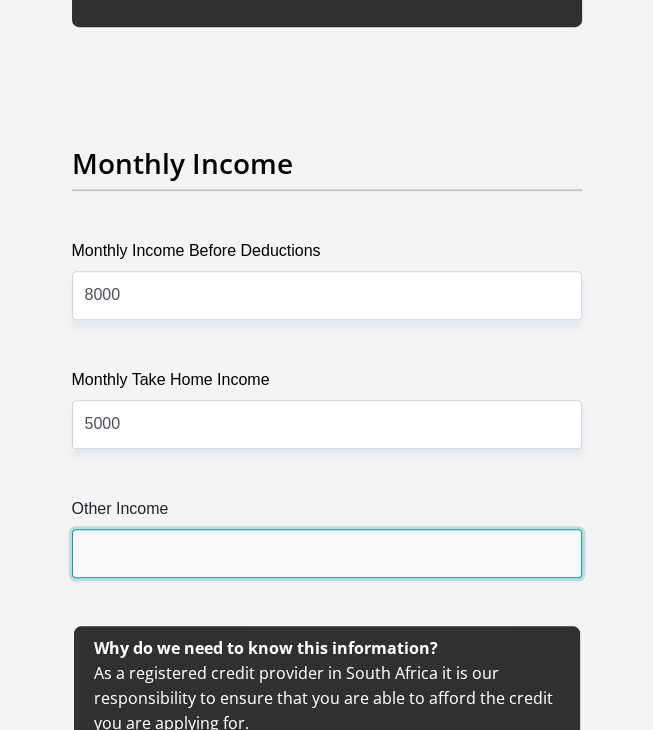 click on "Other Income" at bounding box center (327, 553) 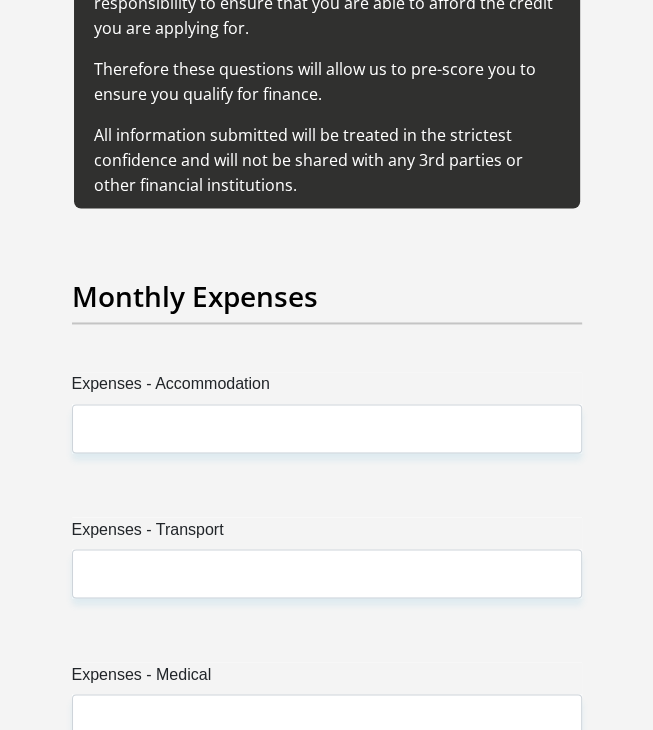 scroll, scrollTop: 4500, scrollLeft: 0, axis: vertical 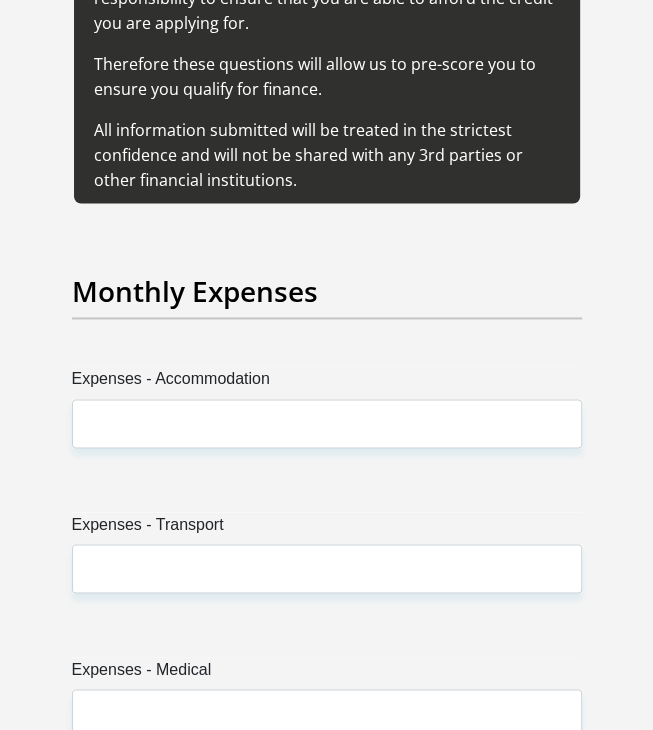 type on "560" 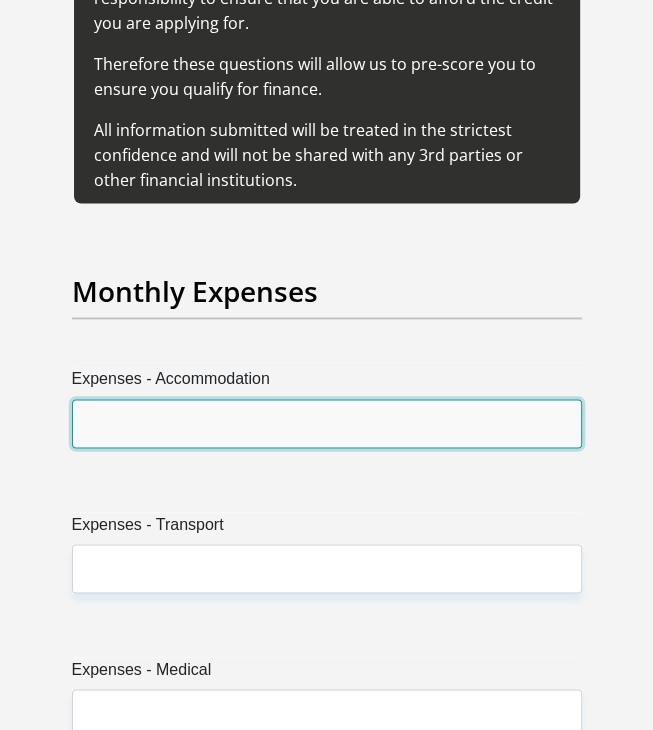 click on "Expenses - Accommodation" at bounding box center [327, 423] 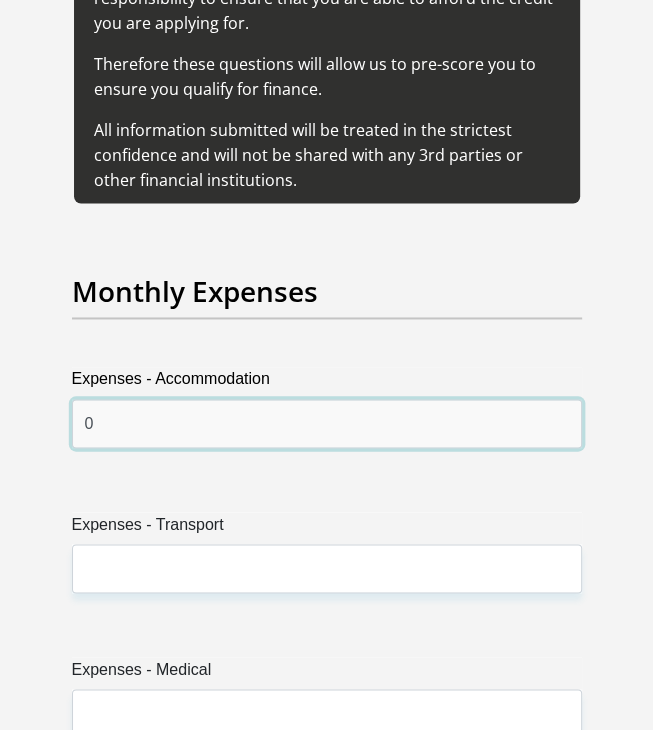 type on "0" 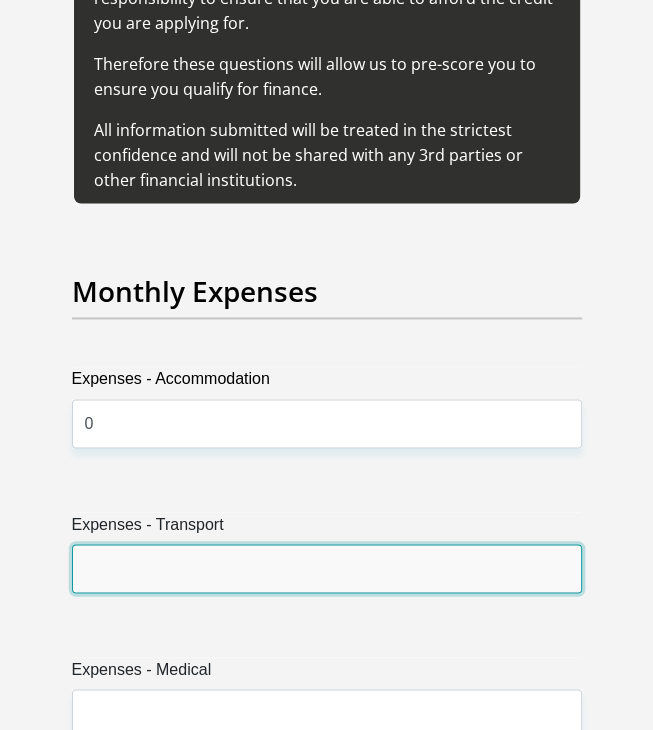 click on "Expenses - Transport" at bounding box center [327, 568] 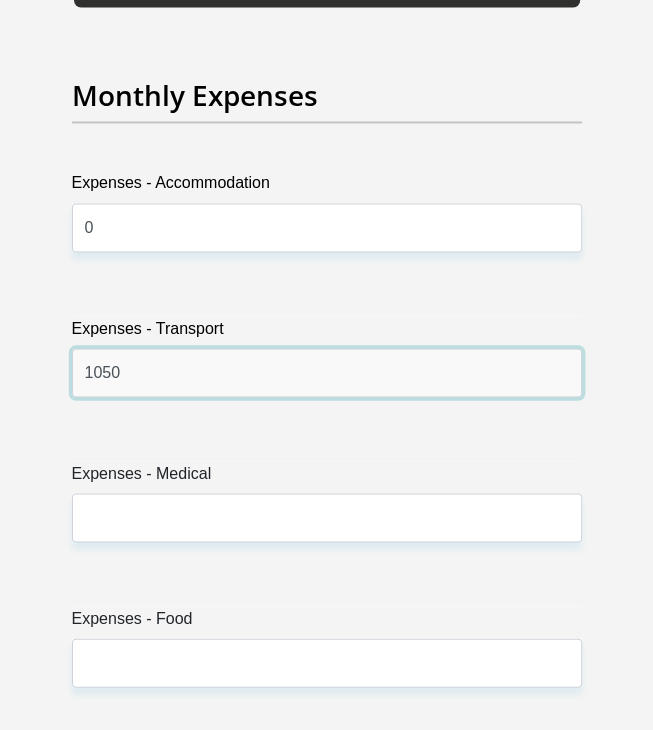 scroll, scrollTop: 4700, scrollLeft: 0, axis: vertical 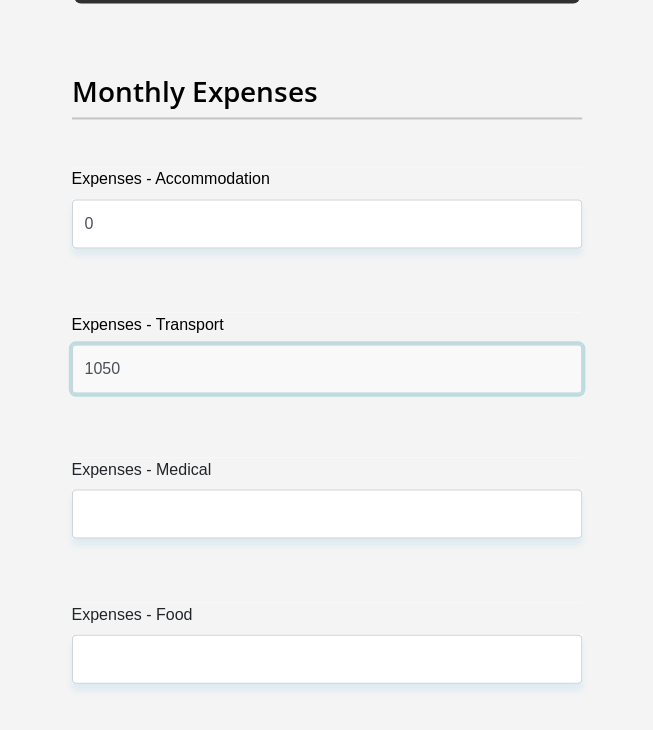 type on "1050" 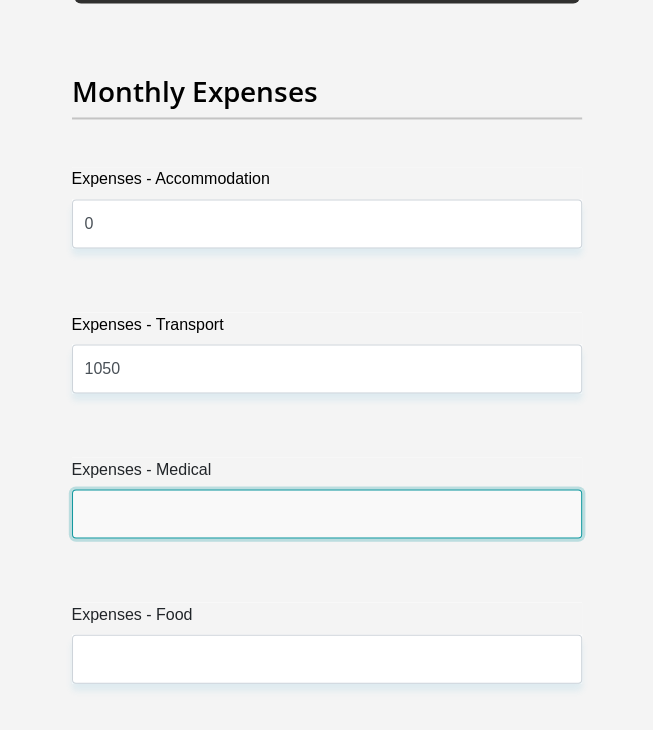click on "Expenses - Medical" at bounding box center (327, 513) 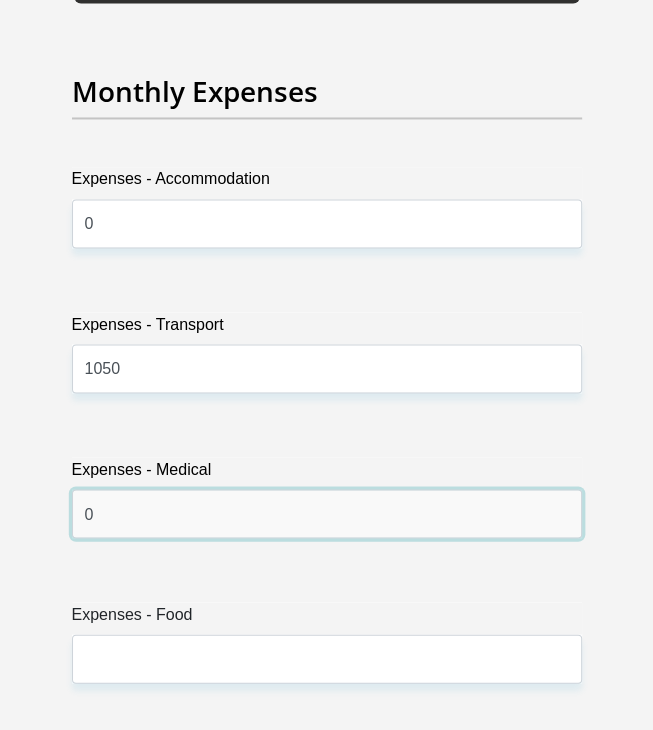 scroll, scrollTop: 4800, scrollLeft: 0, axis: vertical 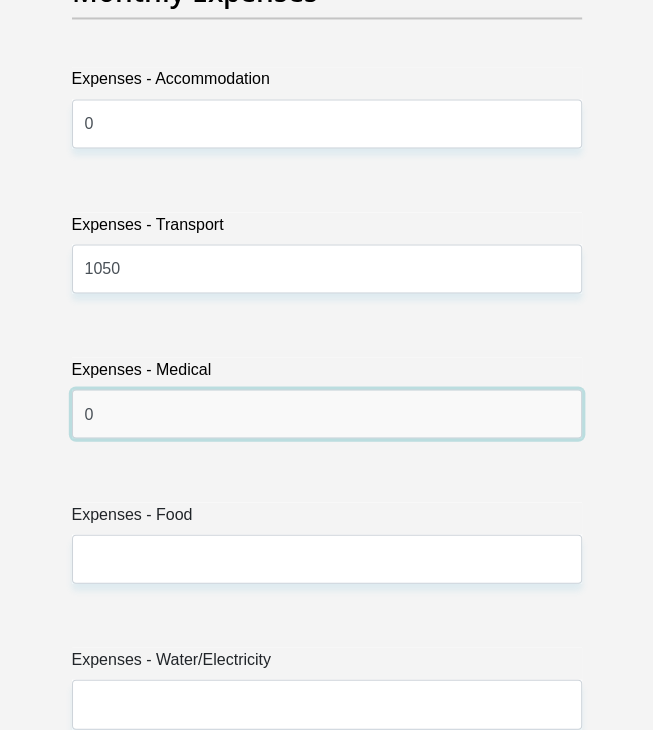 type on "0" 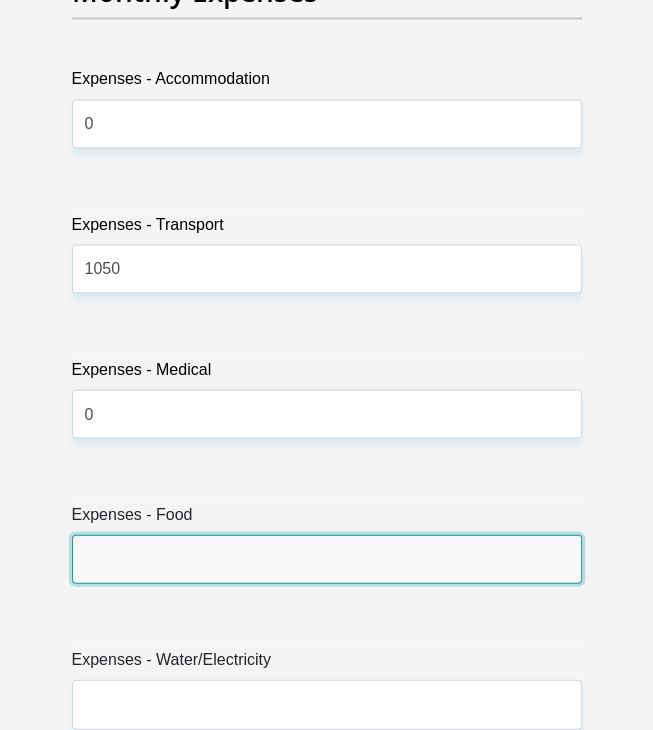 click on "Expenses - Food" at bounding box center (327, 558) 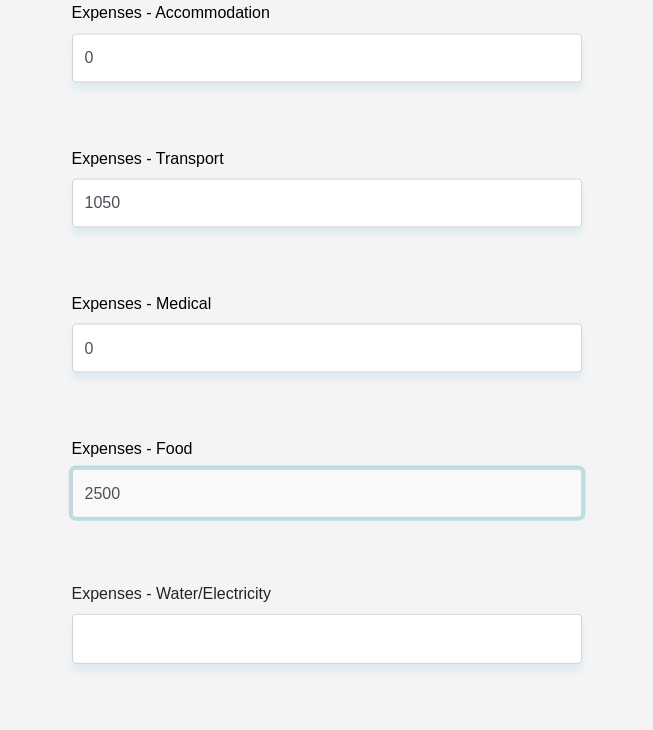 scroll, scrollTop: 4900, scrollLeft: 0, axis: vertical 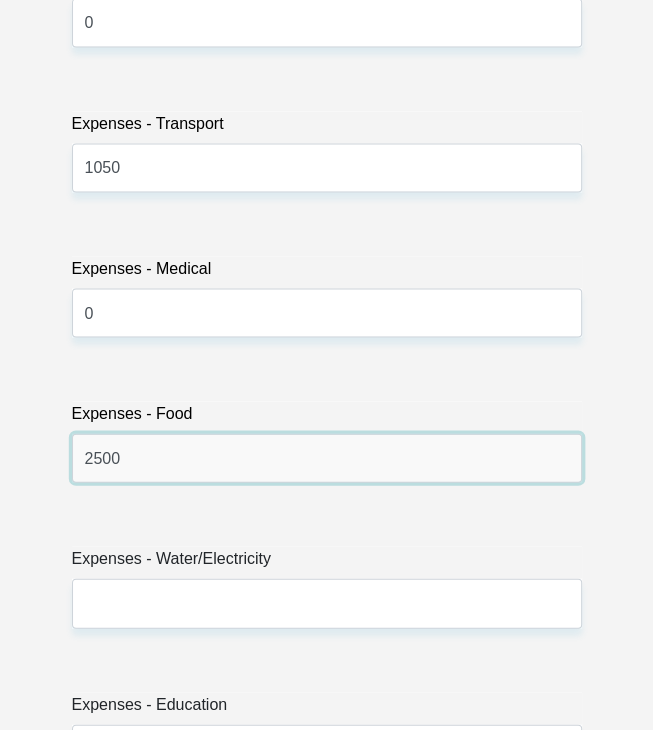 type on "2500" 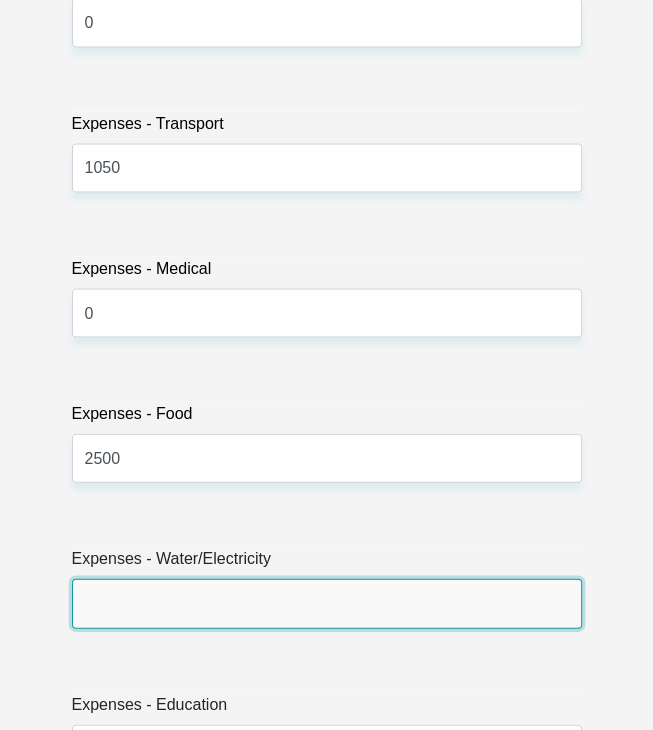 click on "Expenses - Water/Electricity" at bounding box center (327, 603) 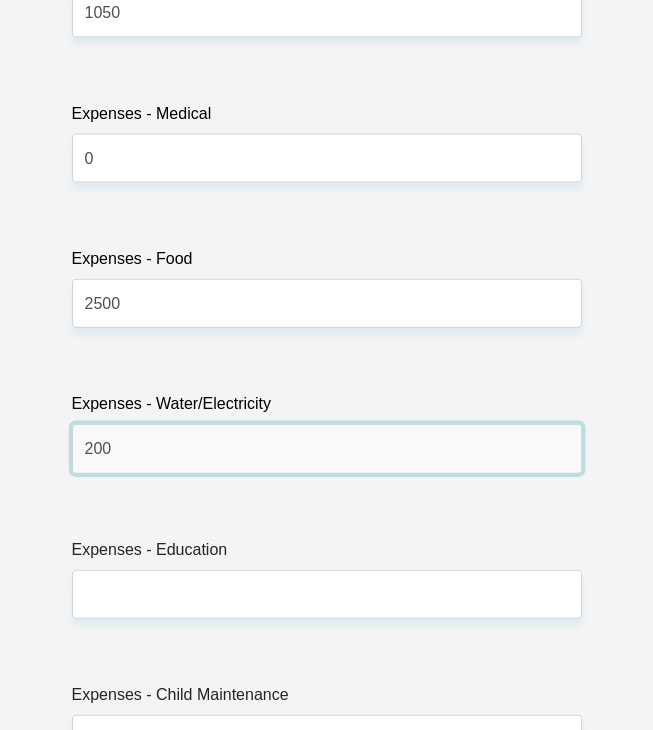 scroll, scrollTop: 5100, scrollLeft: 0, axis: vertical 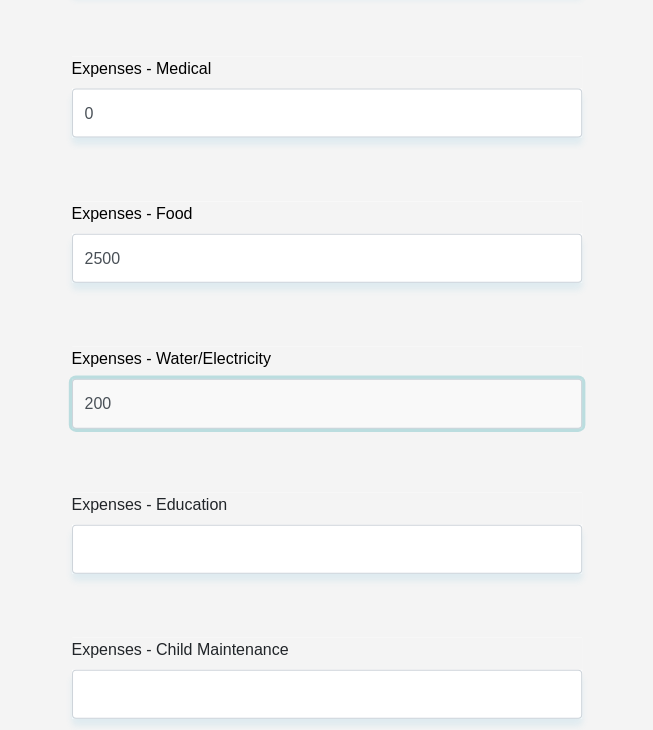 type on "200" 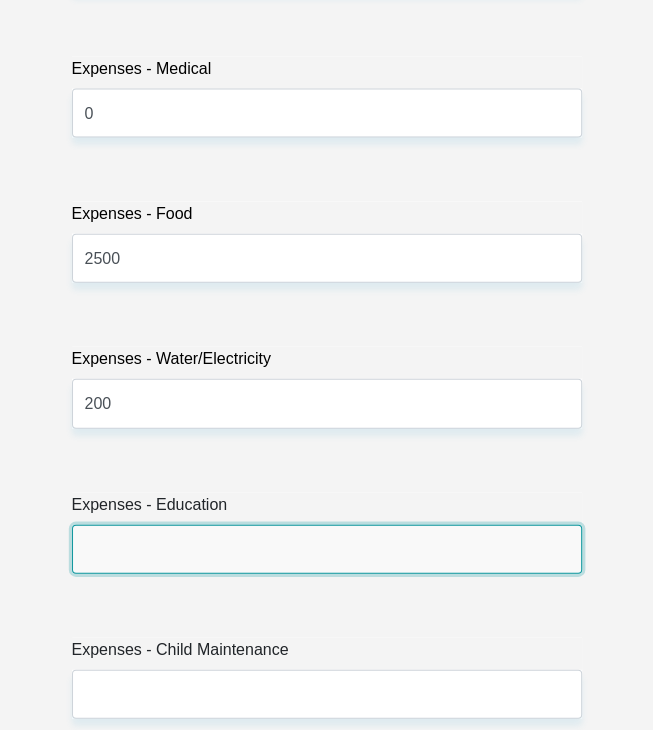 click on "Expenses - Education" at bounding box center (327, 549) 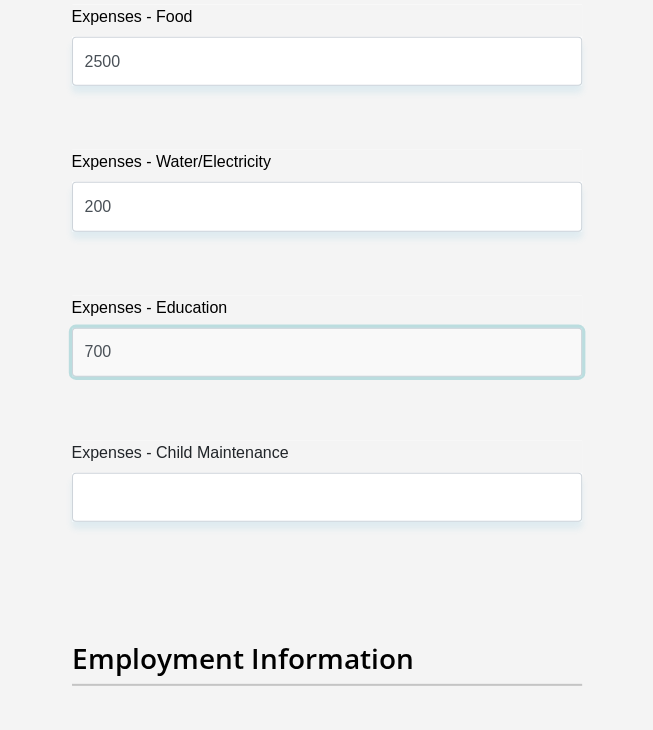 scroll, scrollTop: 5300, scrollLeft: 0, axis: vertical 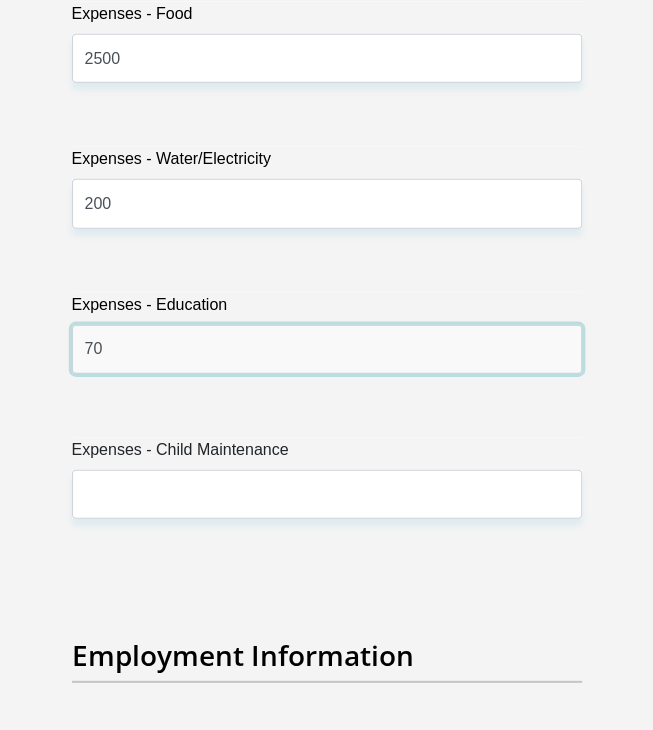 type on "7" 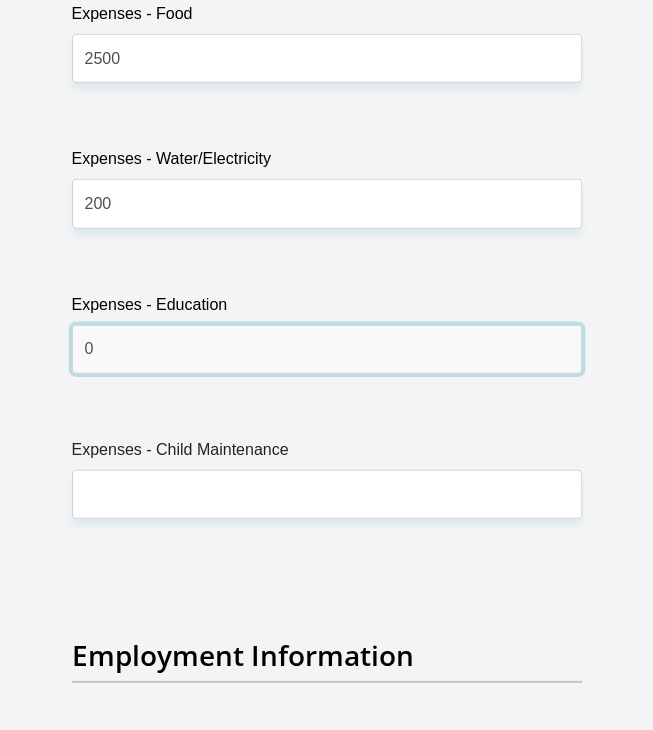 type on "0" 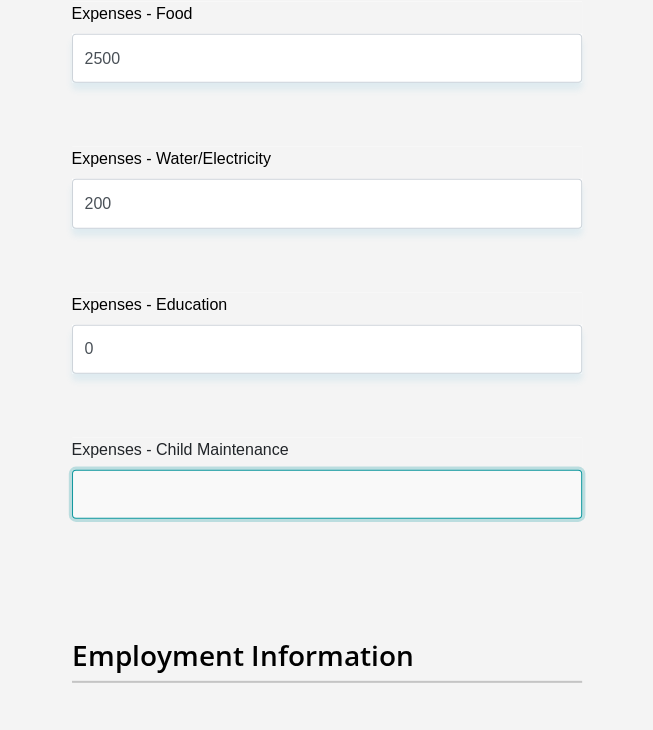 click on "Expenses - Child Maintenance" at bounding box center (327, 494) 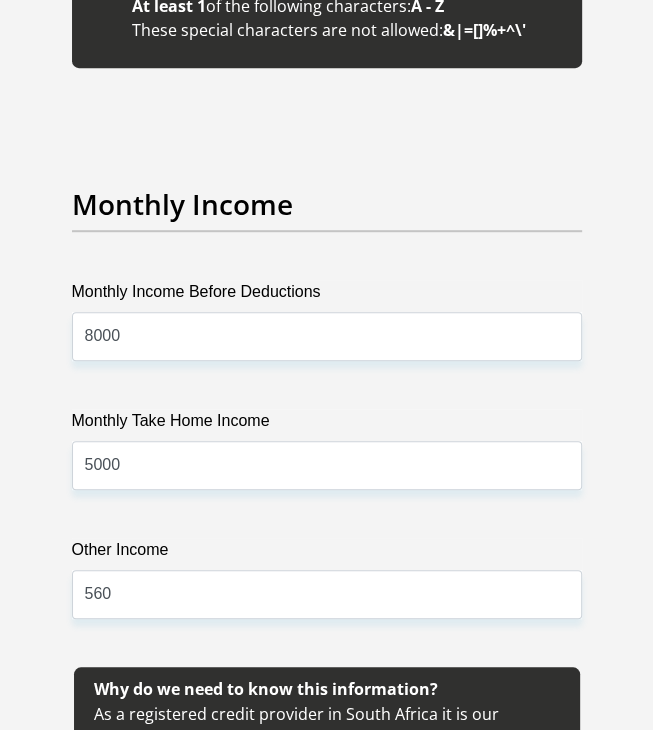 scroll, scrollTop: 3700, scrollLeft: 0, axis: vertical 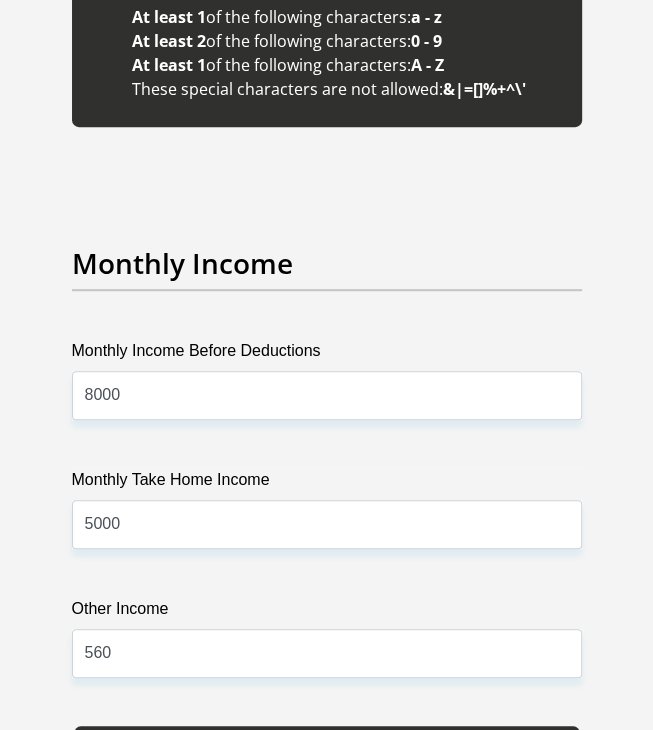 type on "700" 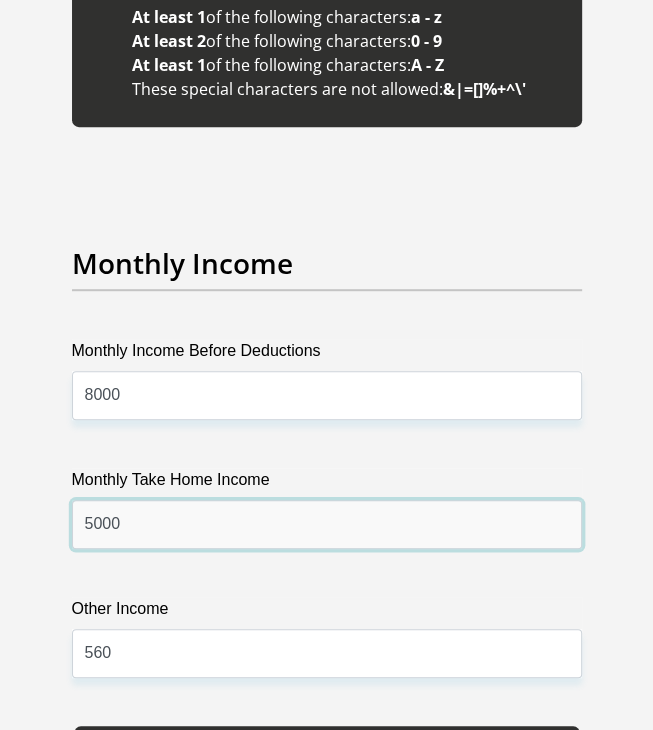 click on "5000" at bounding box center (327, 524) 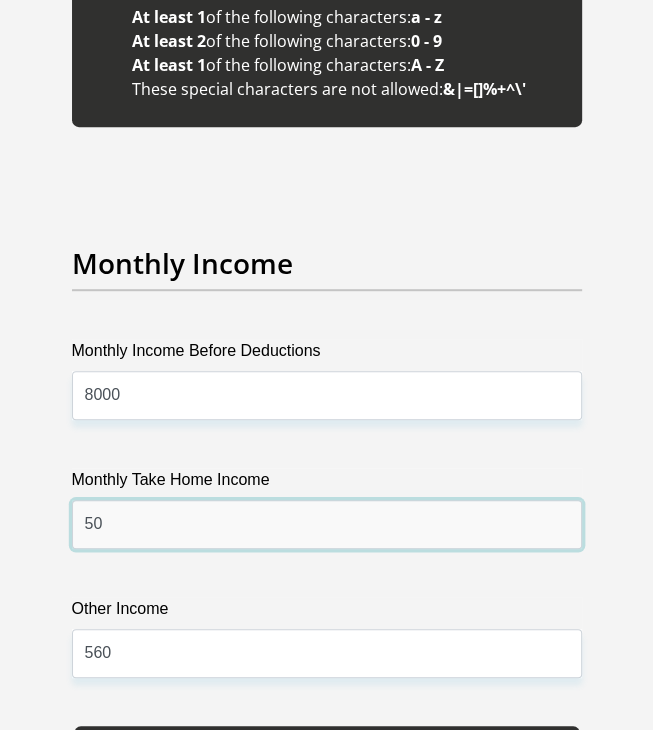 type on "5" 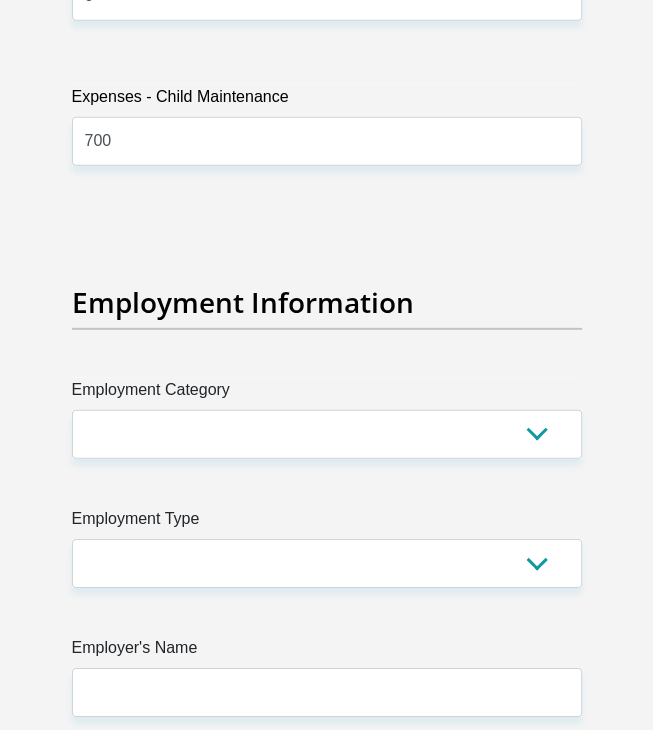 scroll, scrollTop: 5700, scrollLeft: 0, axis: vertical 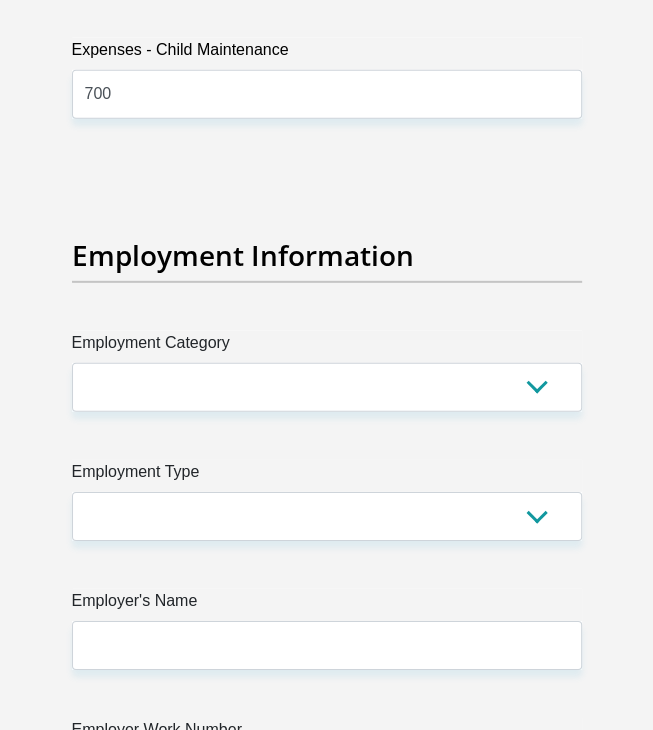 type on "4310" 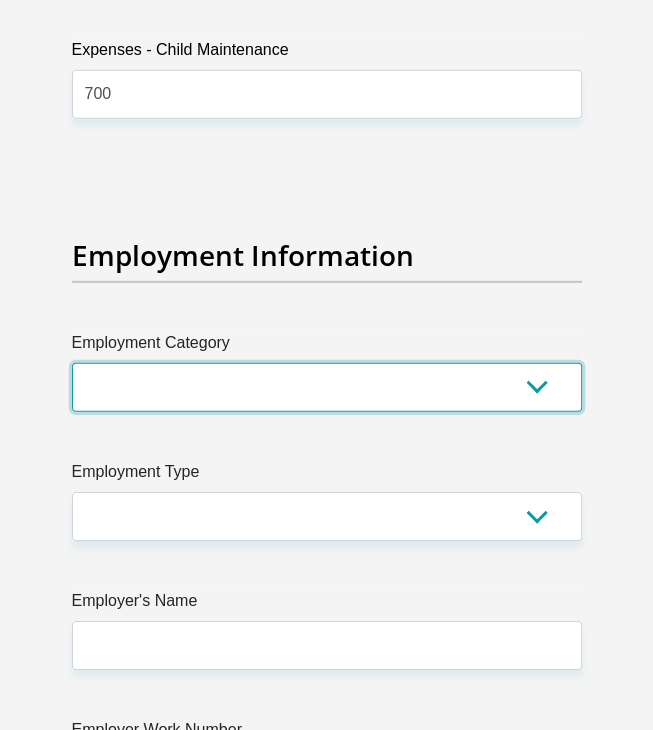 click on "AGRICULTURE
ALCOHOL & TOBACCO
CONSTRUCTION MATERIALS
METALLURGY
EQUIPMENT FOR RENEWABLE ENERGY
SPECIALIZED CONTRACTORS
CAR
GAMING (INCL. INTERNET
OTHER WHOLESALE
UNLICENSED PHARMACEUTICALS
CURRENCY EXCHANGE HOUSES
OTHER FINANCIAL INSTITUTIONS & INSURANCE
REAL ESTATE AGENTS
OIL & GAS
OTHER MATERIALS (E.G. IRON ORE)
PRECIOUS STONES & PRECIOUS METALS
POLITICAL ORGANIZATIONS
RELIGIOUS ORGANIZATIONS(NOT SECTS)
ACTI. HAVING BUSINESS DEAL WITH PUBLIC ADMINISTRATION
LAUNDROMATS" at bounding box center [327, 387] 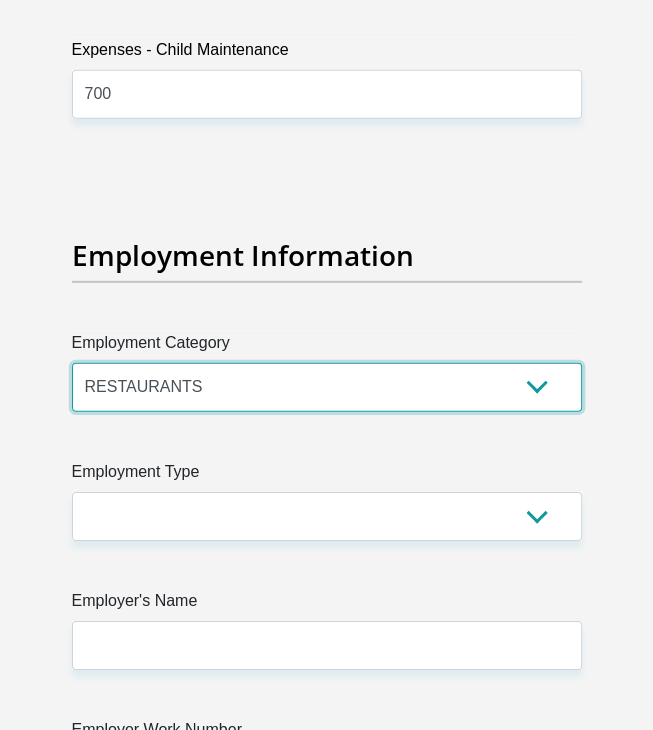 click on "AGRICULTURE
ALCOHOL & TOBACCO
CONSTRUCTION MATERIALS
METALLURGY
EQUIPMENT FOR RENEWABLE ENERGY
SPECIALIZED CONTRACTORS
CAR
GAMING (INCL. INTERNET
OTHER WHOLESALE
UNLICENSED PHARMACEUTICALS
CURRENCY EXCHANGE HOUSES
OTHER FINANCIAL INSTITUTIONS & INSURANCE
REAL ESTATE AGENTS
OIL & GAS
OTHER MATERIALS (E.G. IRON ORE)
PRECIOUS STONES & PRECIOUS METALS
POLITICAL ORGANIZATIONS
RELIGIOUS ORGANIZATIONS(NOT SECTS)
ACTI. HAVING BUSINESS DEAL WITH PUBLIC ADMINISTRATION
LAUNDROMATS" at bounding box center (327, 387) 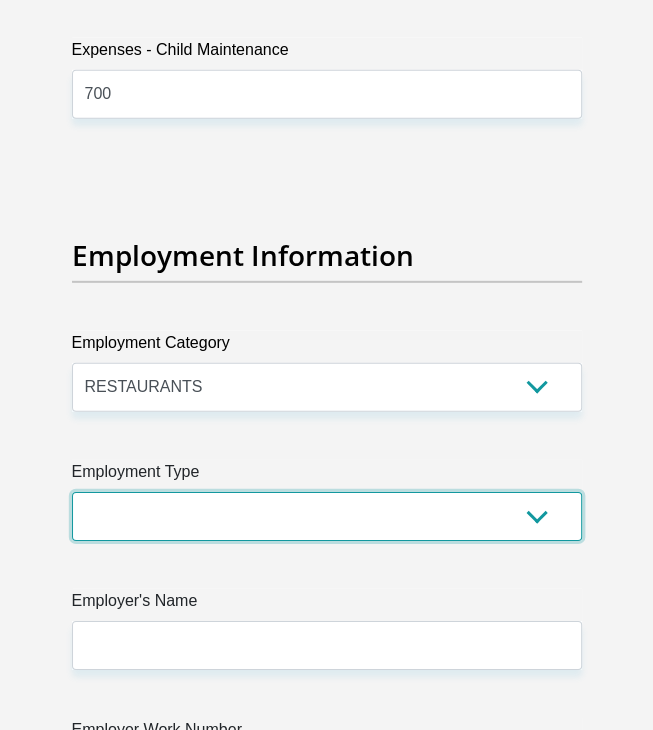 click on "College/Lecturer
Craft Seller
Creative
Driver
Executive
Farmer
Forces - Non Commissioned
Forces - Officer
Hawker
Housewife
Labourer
Licenced Professional
Manager
Miner
Non Licenced Professional
Office Staff/Clerk
Outside Worker
Pensioner
Permanent Teacher
Production/Manufacturing
Sales
Self-Employed
Semi-Professional Worker
Service Industry  Social Worker  Student" at bounding box center [327, 516] 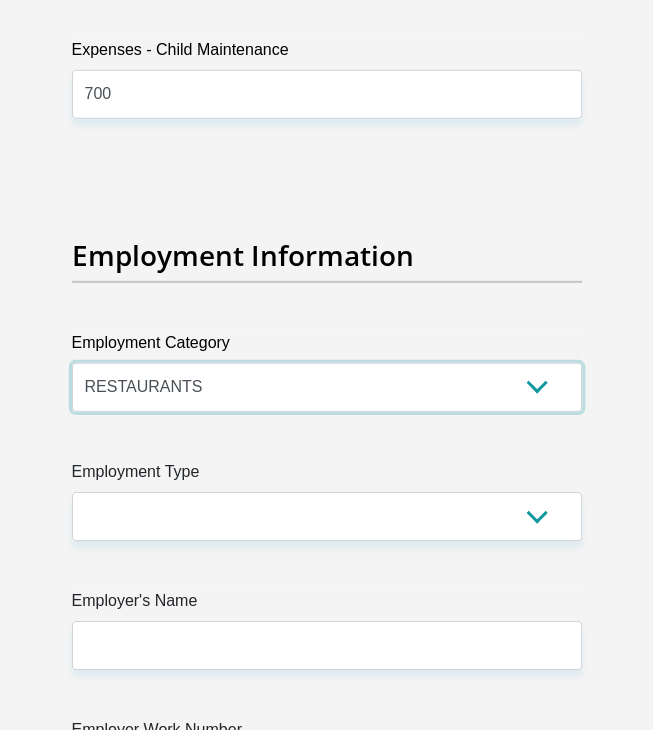 click on "AGRICULTURE
ALCOHOL & TOBACCO
CONSTRUCTION MATERIALS
METALLURGY
EQUIPMENT FOR RENEWABLE ENERGY
SPECIALIZED CONTRACTORS
CAR
GAMING (INCL. INTERNET
OTHER WHOLESALE
UNLICENSED PHARMACEUTICALS
CURRENCY EXCHANGE HOUSES
OTHER FINANCIAL INSTITUTIONS & INSURANCE
REAL ESTATE AGENTS
OIL & GAS
OTHER MATERIALS (E.G. IRON ORE)
PRECIOUS STONES & PRECIOUS METALS
POLITICAL ORGANIZATIONS
RELIGIOUS ORGANIZATIONS(NOT SECTS)
ACTI. HAVING BUSINESS DEAL WITH PUBLIC ADMINISTRATION
LAUNDROMATS" at bounding box center [327, 387] 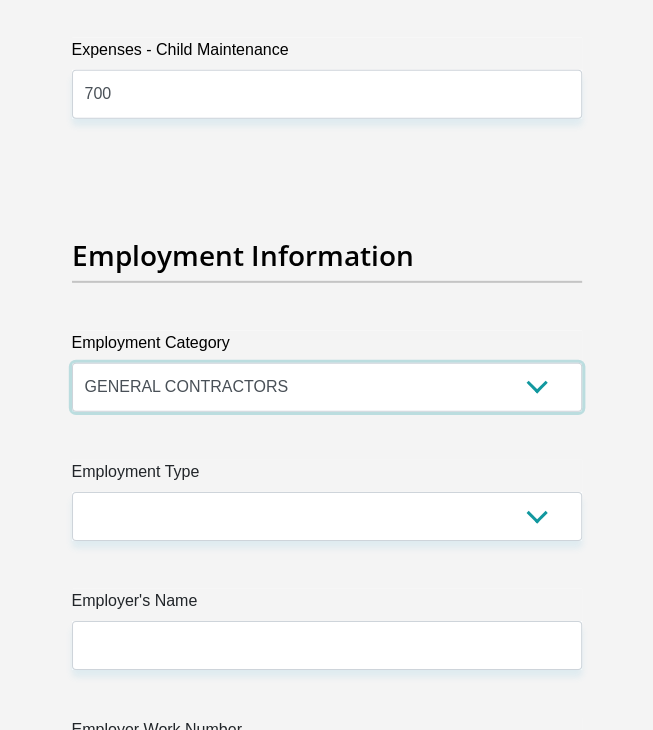 click on "AGRICULTURE
ALCOHOL & TOBACCO
CONSTRUCTION MATERIALS
METALLURGY
EQUIPMENT FOR RENEWABLE ENERGY
SPECIALIZED CONTRACTORS
CAR
GAMING (INCL. INTERNET
OTHER WHOLESALE
UNLICENSED PHARMACEUTICALS
CURRENCY EXCHANGE HOUSES
OTHER FINANCIAL INSTITUTIONS & INSURANCE
REAL ESTATE AGENTS
OIL & GAS
OTHER MATERIALS (E.G. IRON ORE)
PRECIOUS STONES & PRECIOUS METALS
POLITICAL ORGANIZATIONS
RELIGIOUS ORGANIZATIONS(NOT SECTS)
ACTI. HAVING BUSINESS DEAL WITH PUBLIC ADMINISTRATION
LAUNDROMATS" at bounding box center [327, 387] 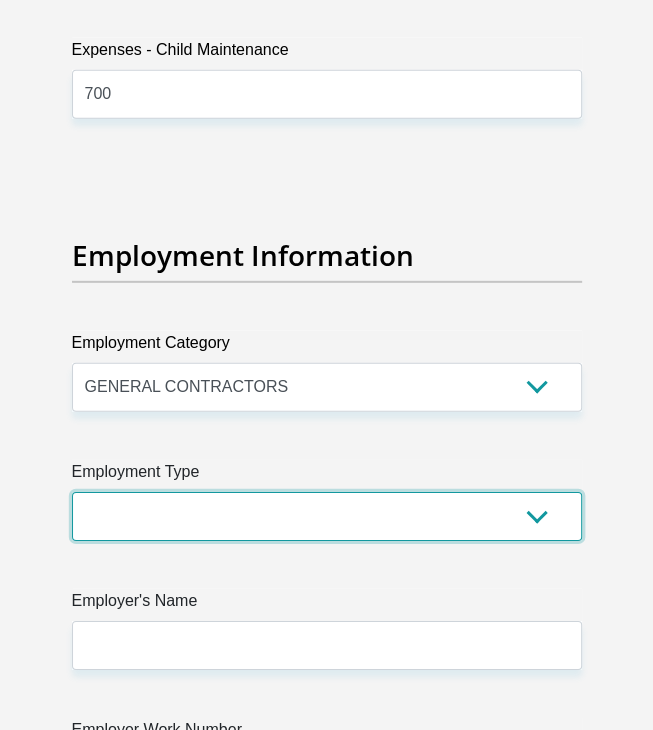 click on "College/Lecturer
Craft Seller
Creative
Driver
Executive
Farmer
Forces - Non Commissioned
Forces - Officer
Hawker
Housewife
Labourer
Licenced Professional
Manager
Miner
Non Licenced Professional
Office Staff/Clerk
Outside Worker
Pensioner
Permanent Teacher
Production/Manufacturing
Sales
Self-Employed
Semi-Professional Worker
Service Industry  Social Worker  Student" at bounding box center (327, 516) 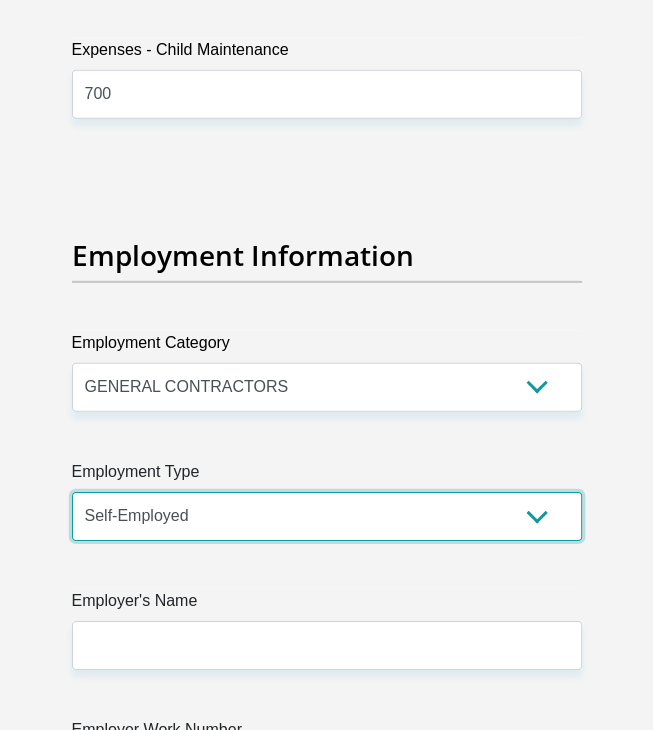 click on "College/Lecturer
Craft Seller
Creative
Driver
Executive
Farmer
Forces - Non Commissioned
Forces - Officer
Hawker
Housewife
Labourer
Licenced Professional
Manager
Miner
Non Licenced Professional
Office Staff/Clerk
Outside Worker
Pensioner
Permanent Teacher
Production/Manufacturing
Sales
Self-Employed
Semi-Professional Worker
Service Industry  Social Worker  Student" at bounding box center [327, 516] 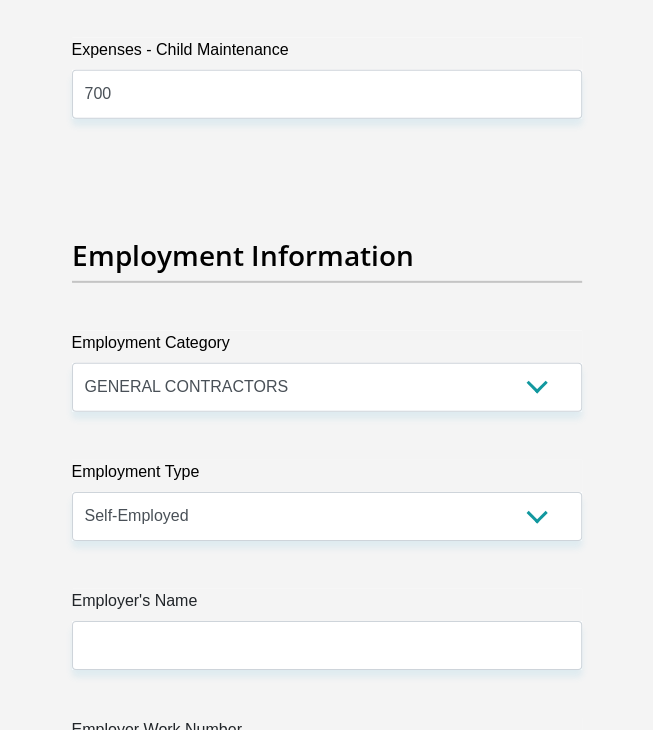 click on "Employer's Name" at bounding box center (327, 605) 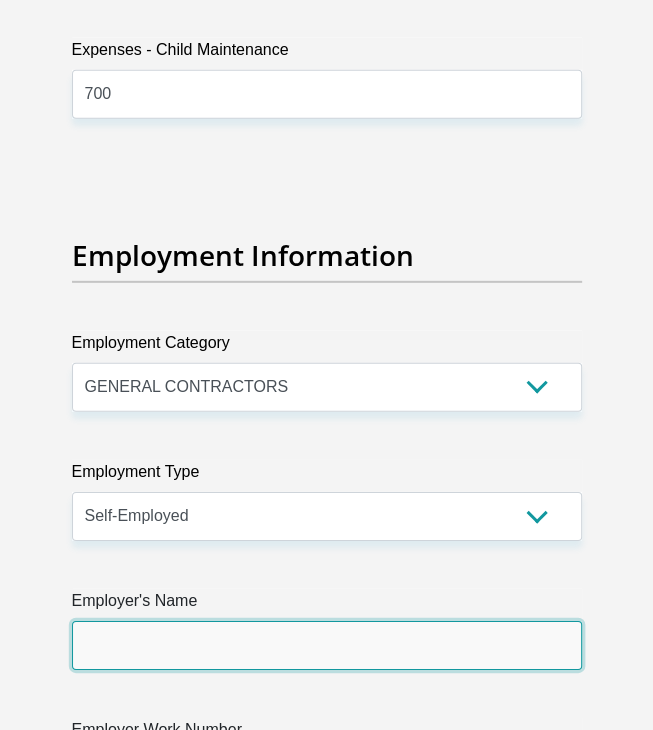 click on "Employer's Name" at bounding box center (327, 645) 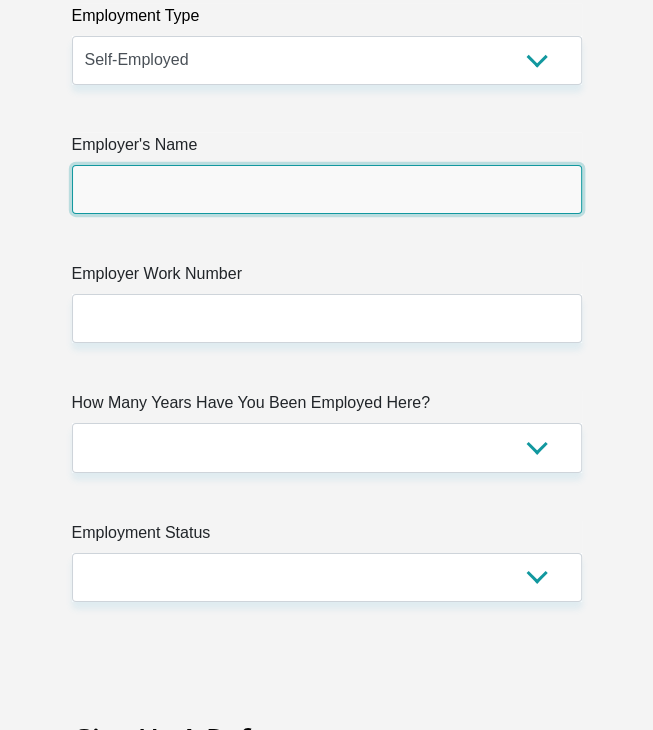 scroll, scrollTop: 6200, scrollLeft: 0, axis: vertical 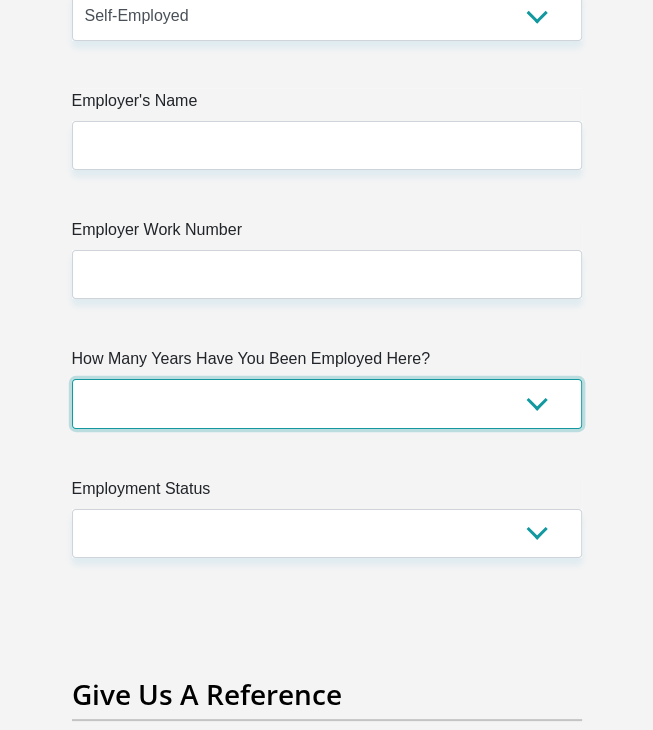 click on "less than 1 year
1-3 years
3-5 years
5+ years" at bounding box center (327, 403) 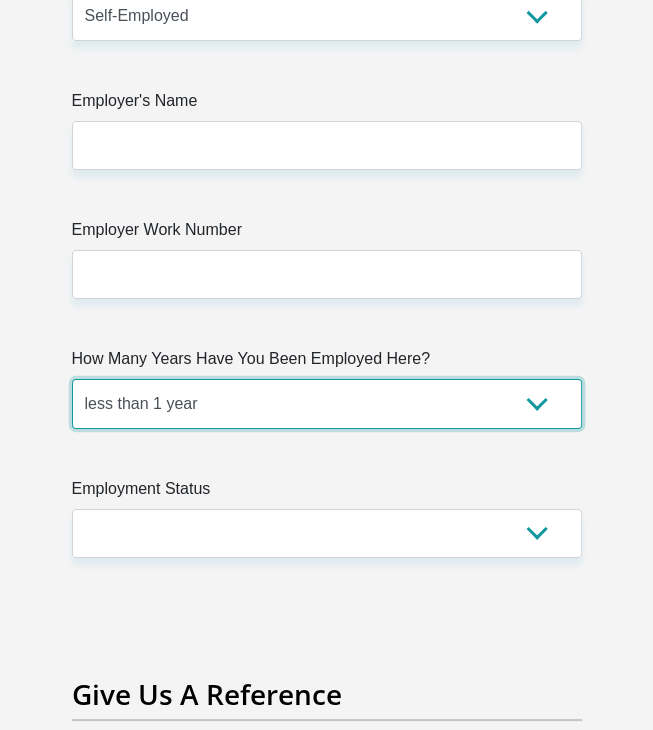 click on "less than 1 year
1-3 years
3-5 years
5+ years" at bounding box center [327, 403] 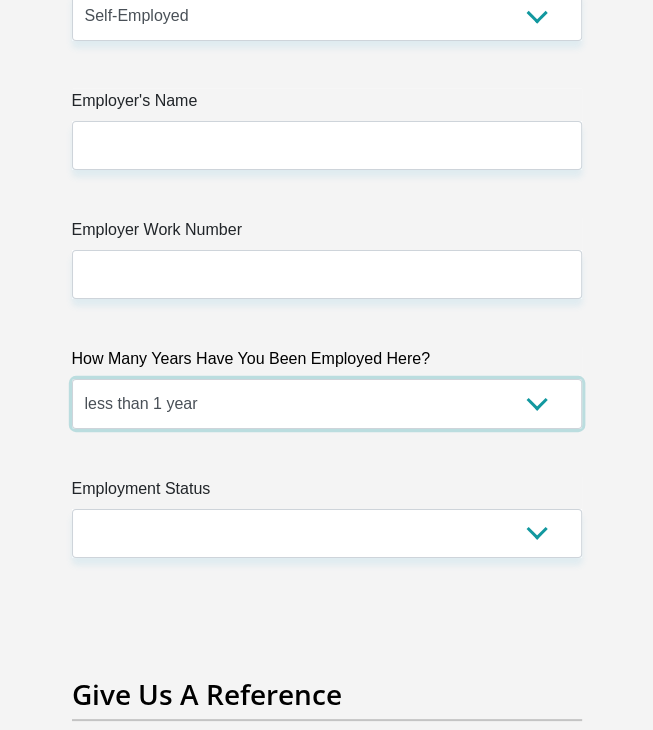 click on "less than 1 year
1-3 years
3-5 years
5+ years" at bounding box center [327, 403] 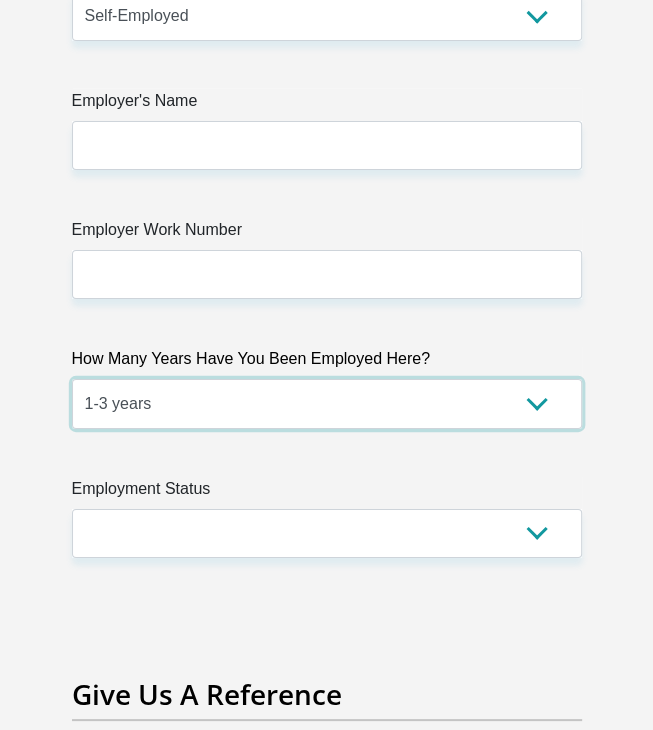 click on "less than 1 year
1-3 years
3-5 years
5+ years" at bounding box center (327, 403) 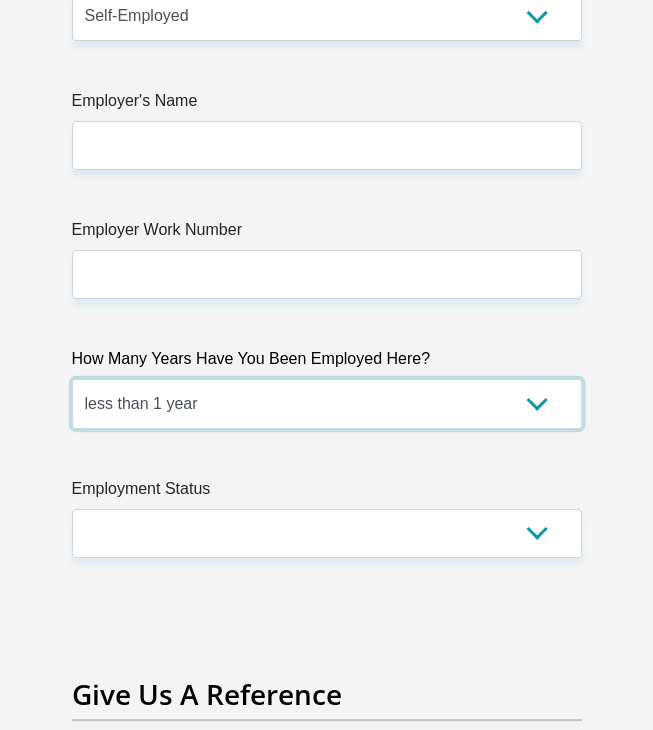 click on "less than 1 year
1-3 years
3-5 years
5+ years" at bounding box center (327, 403) 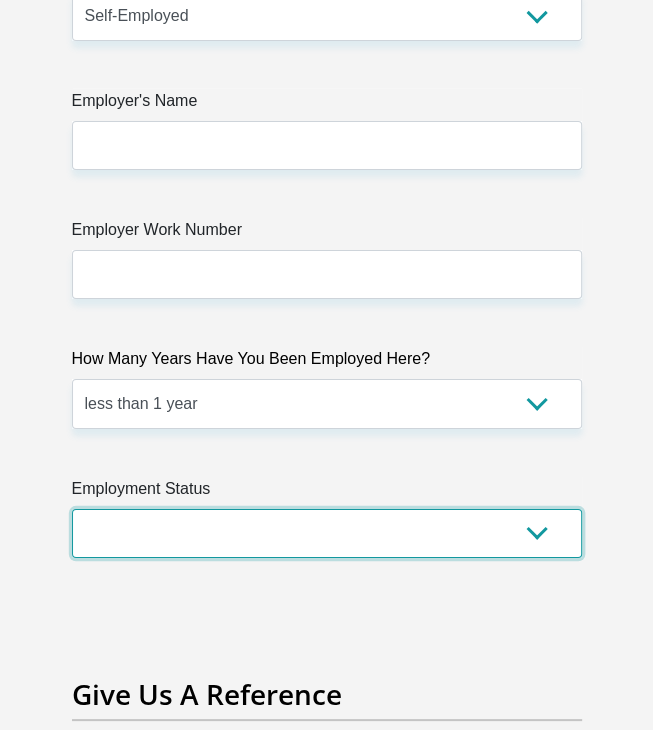 click on "Permanent/Full-time
Part-time/Casual
Contract Worker
Self-Employed
Housewife
Retired
Student
Medically Boarded
Disability
Unemployed" at bounding box center [327, 533] 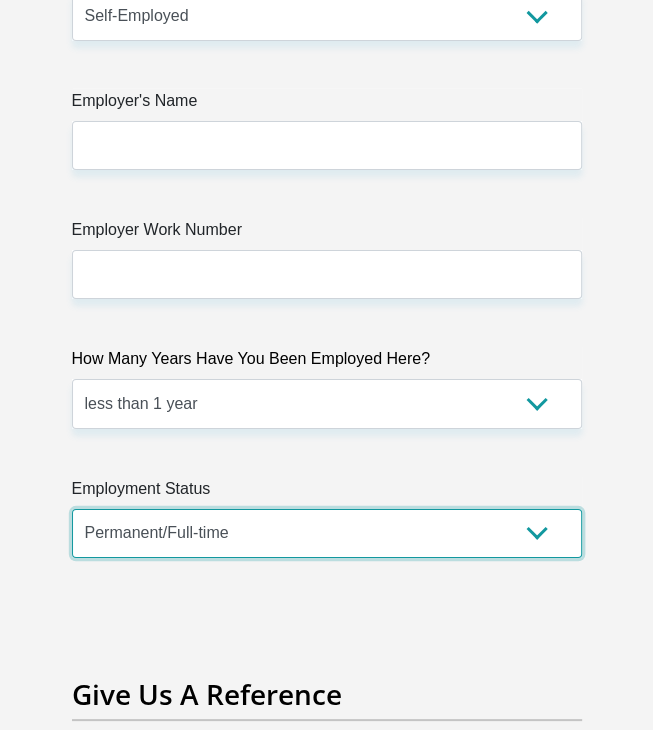 click on "Permanent/Full-time
Part-time/Casual
Contract Worker
Self-Employed
Housewife
Retired
Student
Medically Boarded
Disability
Unemployed" at bounding box center (327, 533) 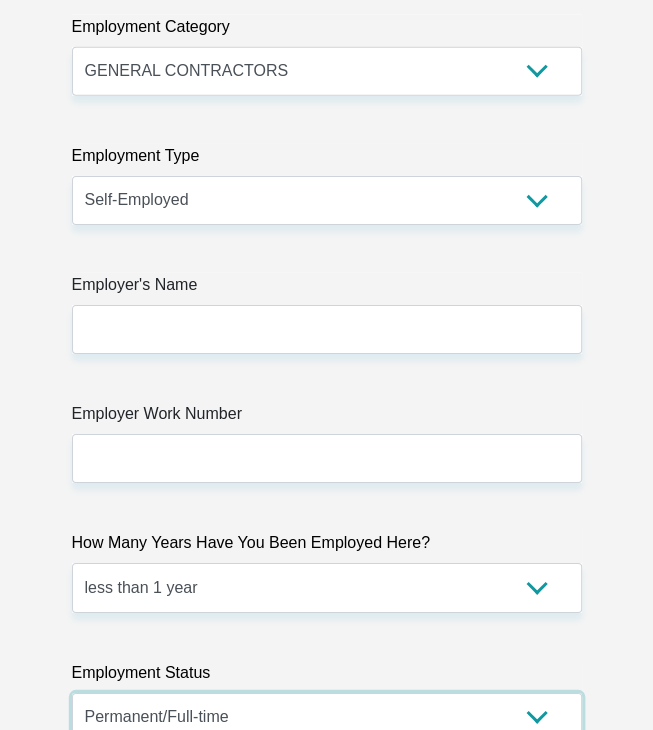 scroll, scrollTop: 6000, scrollLeft: 0, axis: vertical 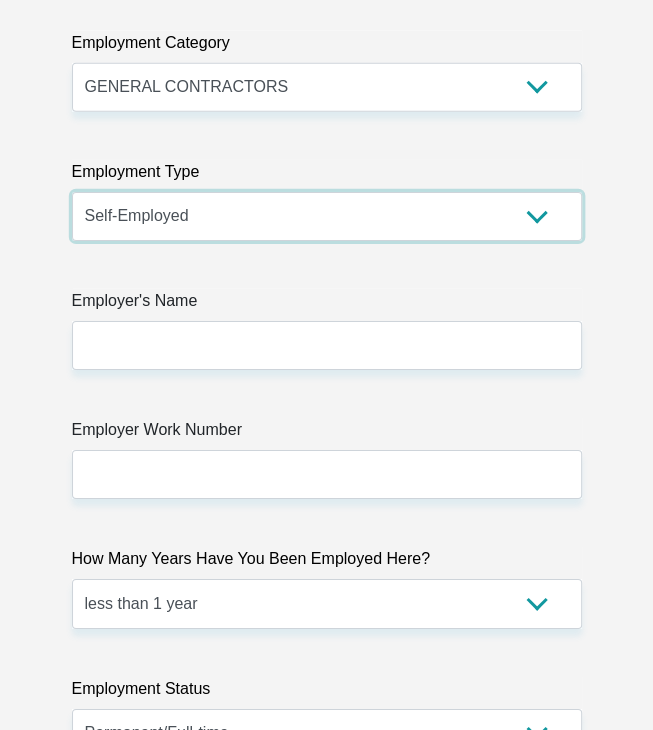click on "College/Lecturer
Craft Seller
Creative
Driver
Executive
Farmer
Forces - Non Commissioned
Forces - Officer
Hawker
Housewife
Labourer
Licenced Professional
Manager
Miner
Non Licenced Professional
Office Staff/Clerk
Outside Worker
Pensioner
Permanent Teacher
Production/Manufacturing
Sales
Self-Employed
Semi-Professional Worker
Service Industry  Social Worker  Student" at bounding box center (327, 216) 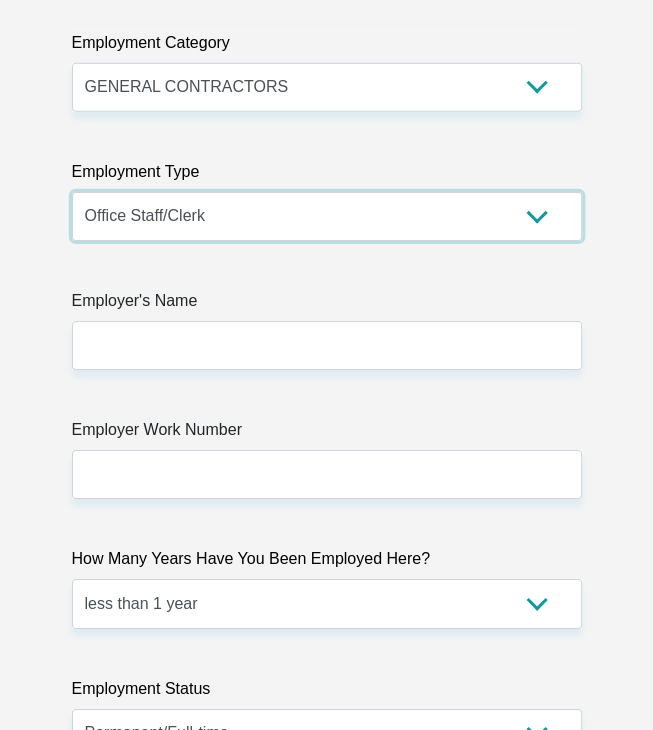 click on "College/Lecturer
Craft Seller
Creative
Driver
Executive
Farmer
Forces - Non Commissioned
Forces - Officer
Hawker
Housewife
Labourer
Licenced Professional
Manager
Miner
Non Licenced Professional
Office Staff/Clerk
Outside Worker
Pensioner
Permanent Teacher
Production/Manufacturing
Sales
Self-Employed
Semi-Professional Worker
Service Industry  Social Worker  Student" at bounding box center [327, 216] 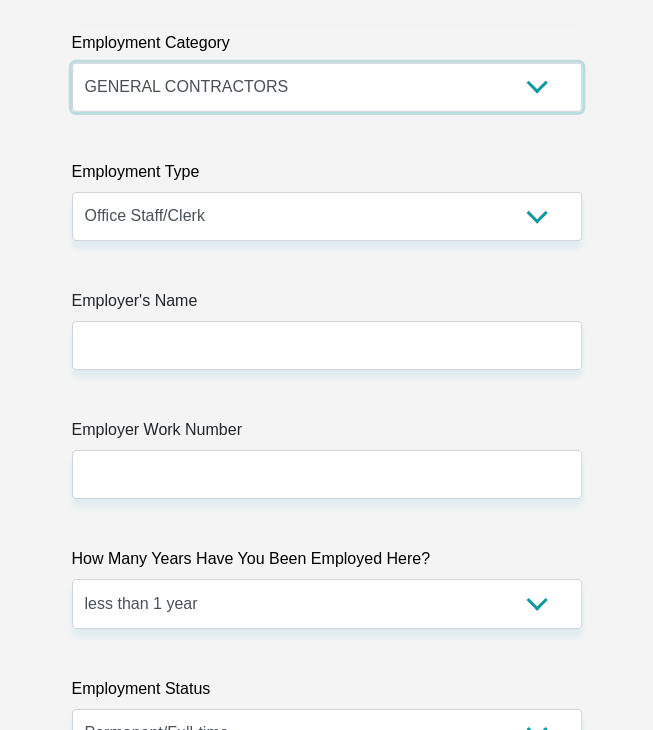 click on "AGRICULTURE
ALCOHOL & TOBACCO
CONSTRUCTION MATERIALS
METALLURGY
EQUIPMENT FOR RENEWABLE ENERGY
SPECIALIZED CONTRACTORS
CAR
GAMING (INCL. INTERNET
OTHER WHOLESALE
UNLICENSED PHARMACEUTICALS
CURRENCY EXCHANGE HOUSES
OTHER FINANCIAL INSTITUTIONS & INSURANCE
REAL ESTATE AGENTS
OIL & GAS
OTHER MATERIALS (E.G. IRON ORE)
PRECIOUS STONES & PRECIOUS METALS
POLITICAL ORGANIZATIONS
RELIGIOUS ORGANIZATIONS(NOT SECTS)
ACTI. HAVING BUSINESS DEAL WITH PUBLIC ADMINISTRATION
LAUNDROMATS" at bounding box center (327, 87) 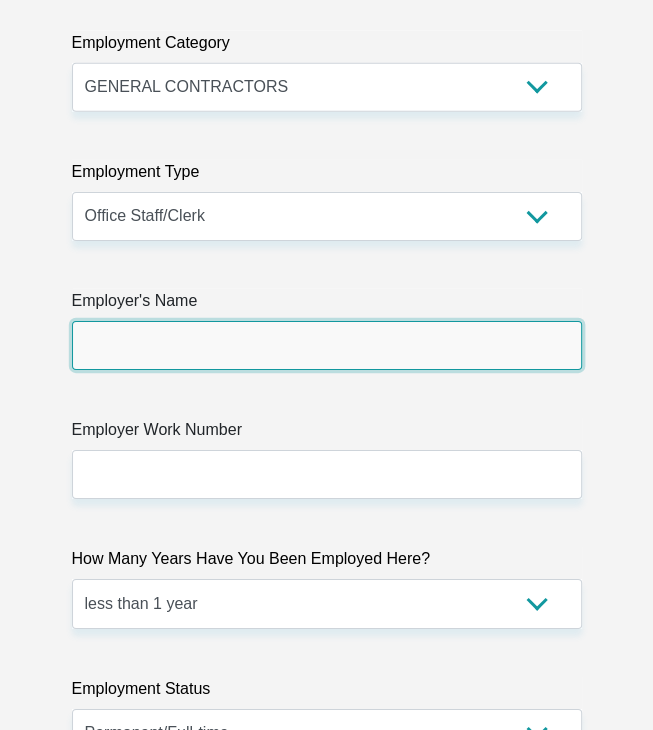click on "Employer's Name" at bounding box center [327, 345] 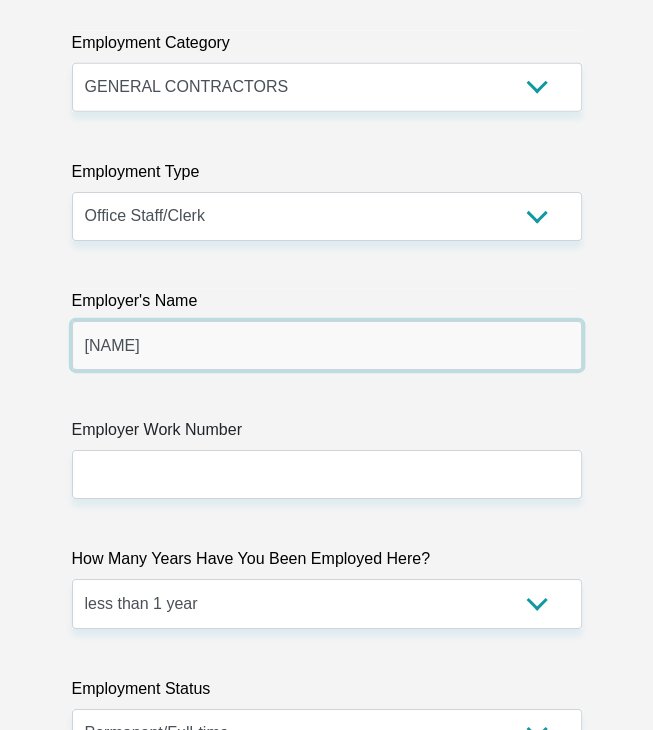 type on "[NAME]" 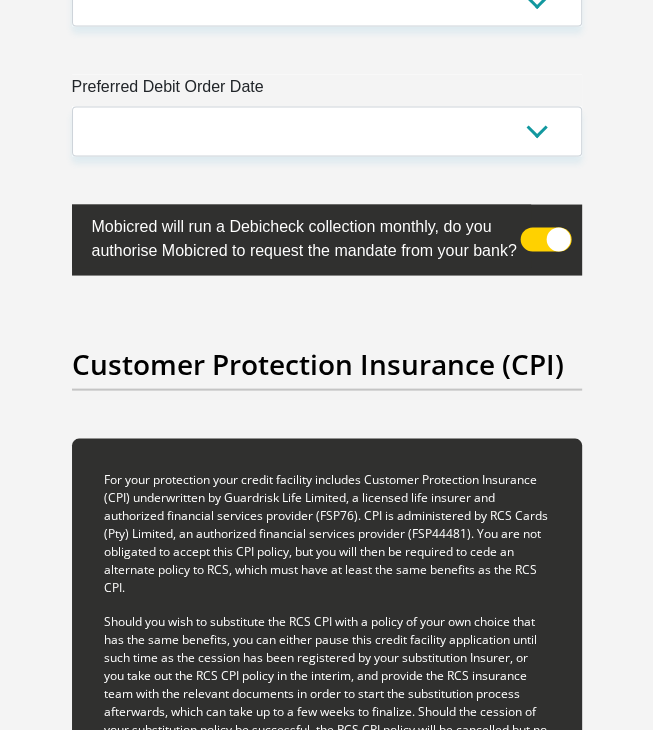 scroll, scrollTop: 8091, scrollLeft: 0, axis: vertical 